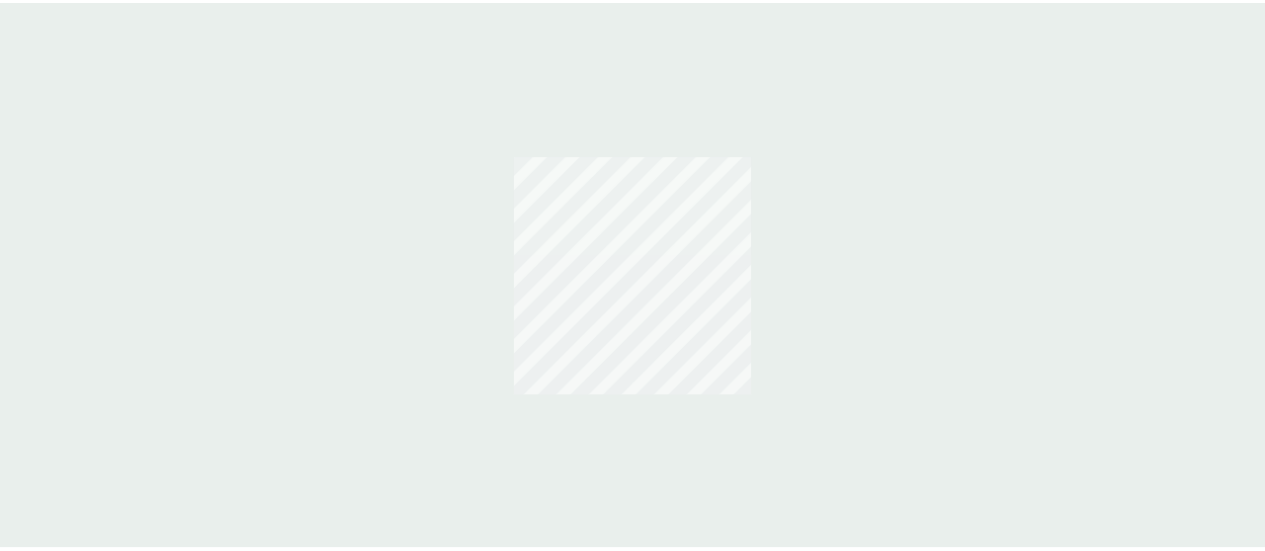 scroll, scrollTop: 0, scrollLeft: 0, axis: both 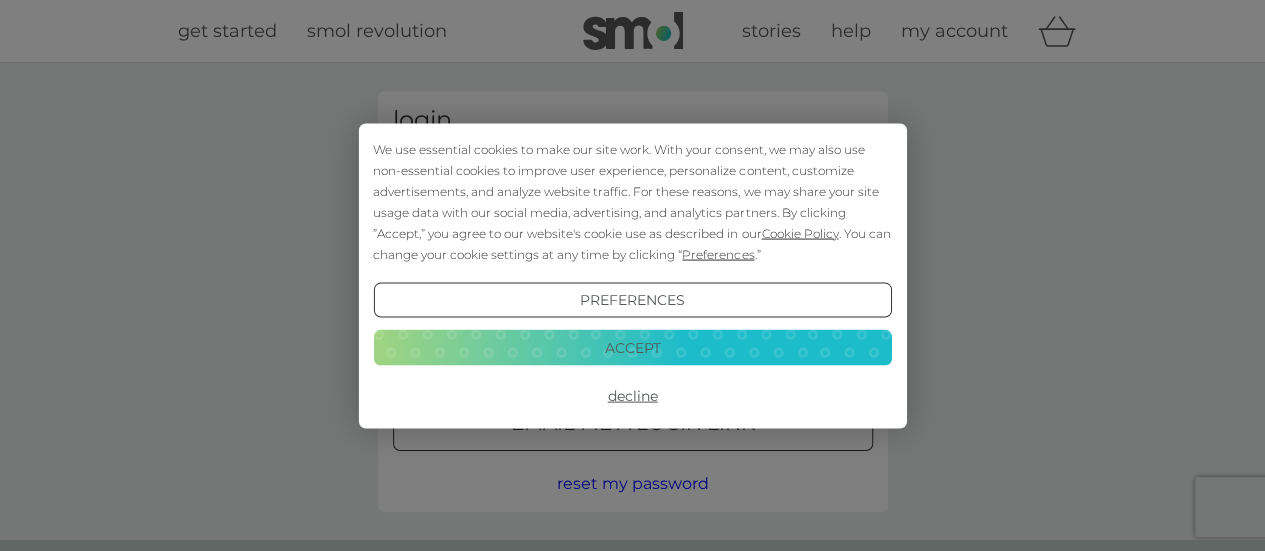 click on "We use essential cookies to make our site work. With your consent, we may also use non-essential cookies to improve user experience, personalize content, customize advertisements, and analyze website traffic. For these reasons, we may share your site usage data with our social media, advertising, and analytics partners. By clicking ”Accept,” you agree to our website's cookie use as described in our  Cookie Policy . You can change your cookie settings at any time by clicking “ Preferences .”" at bounding box center [632, 201] 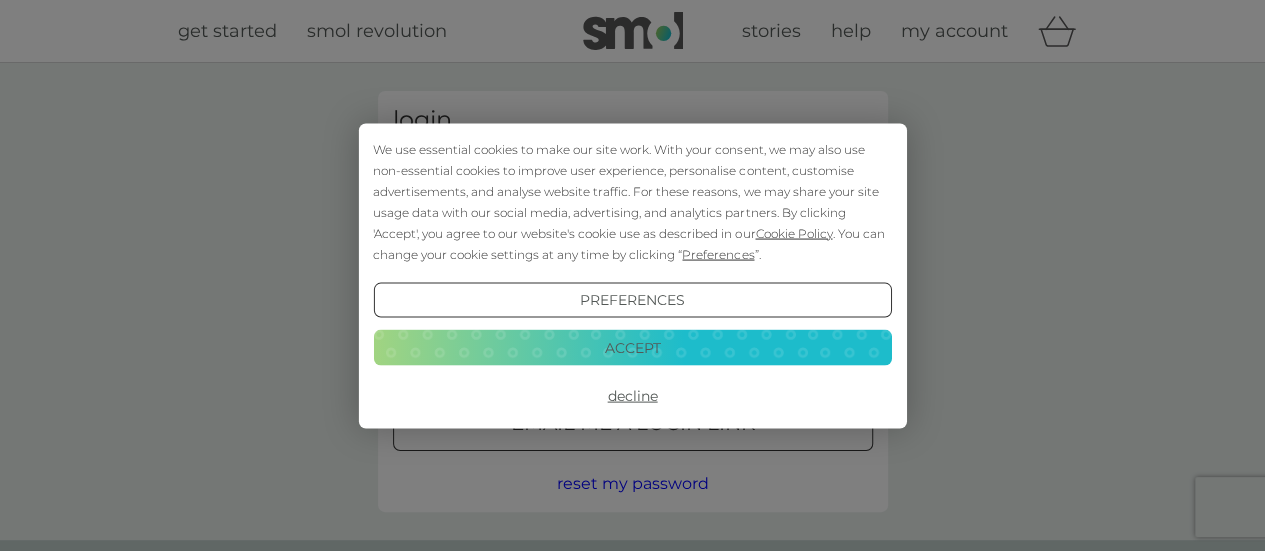 click on "Accept" at bounding box center (632, 348) 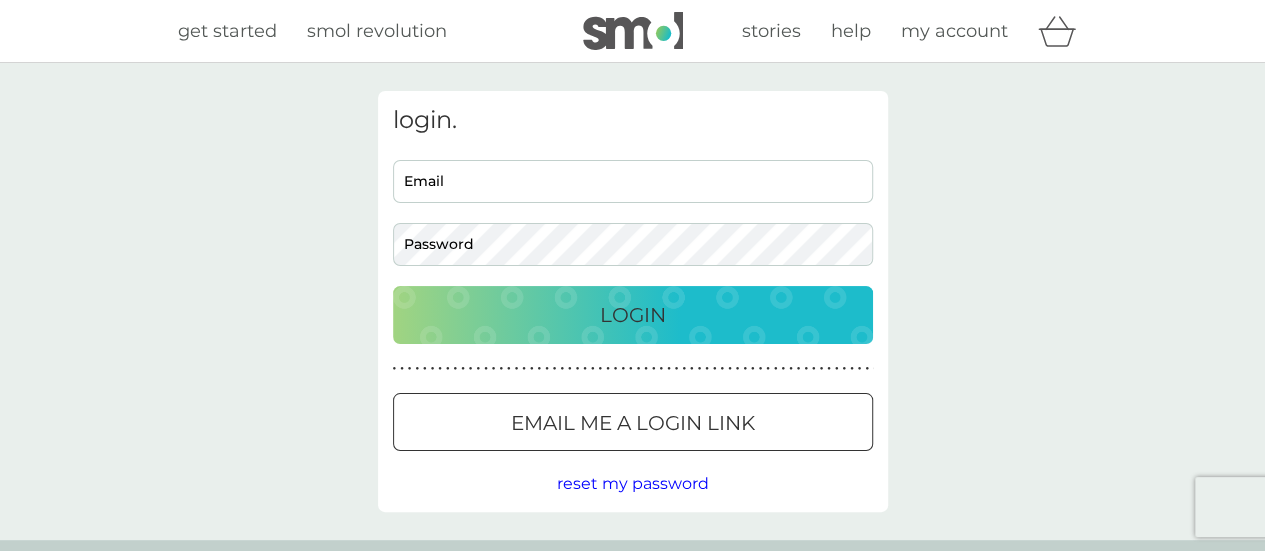 click on "Email" at bounding box center (633, 181) 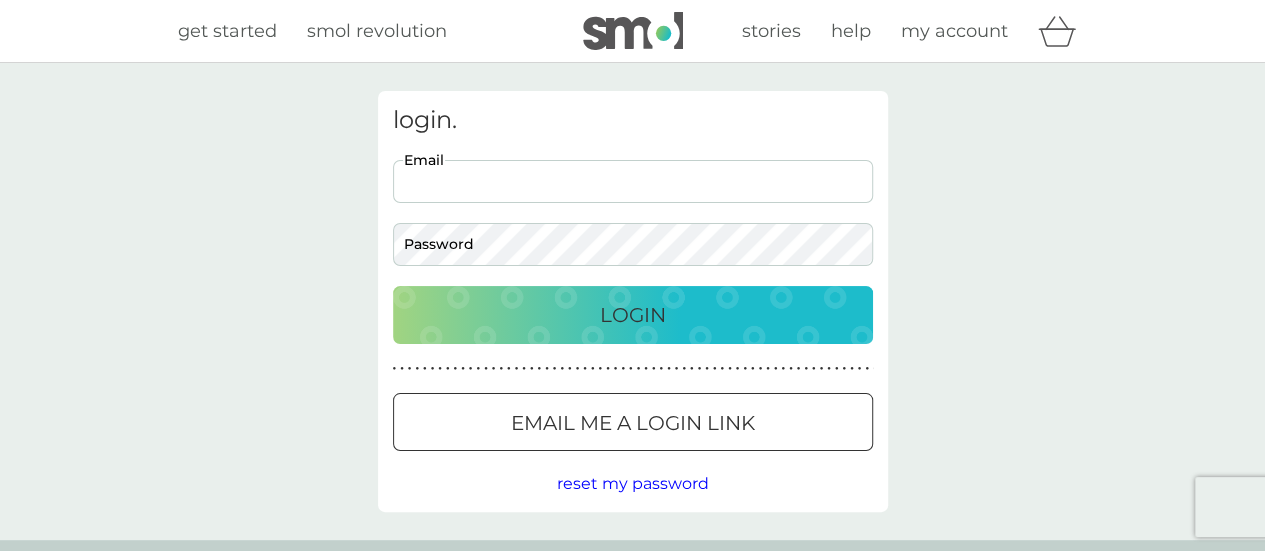 scroll, scrollTop: 0, scrollLeft: 0, axis: both 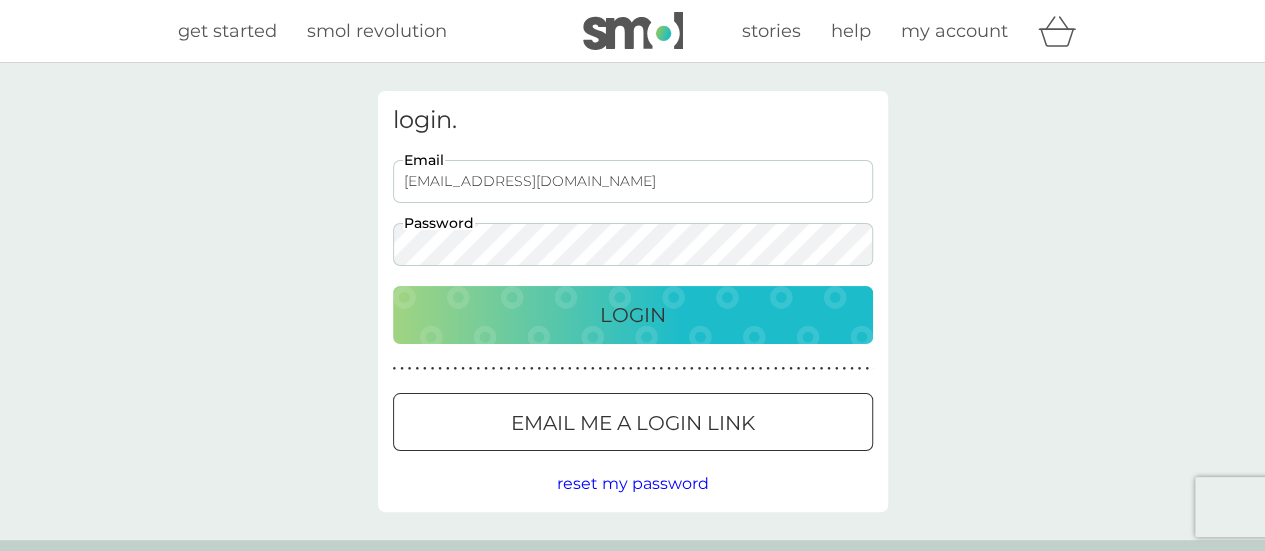 click on "Login" at bounding box center [633, 315] 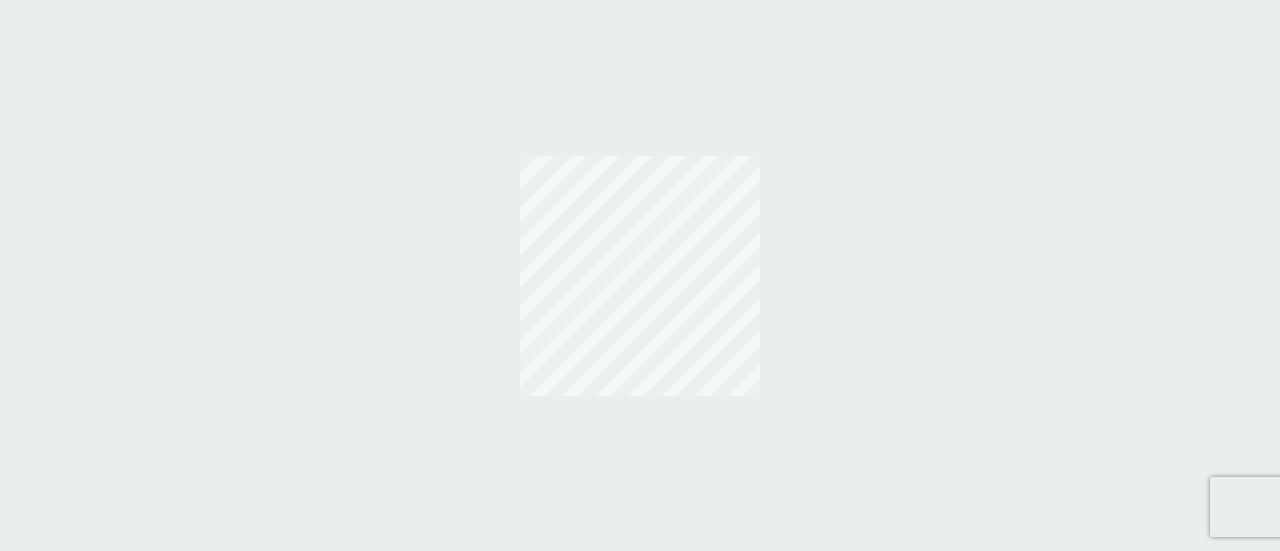 scroll, scrollTop: 0, scrollLeft: 0, axis: both 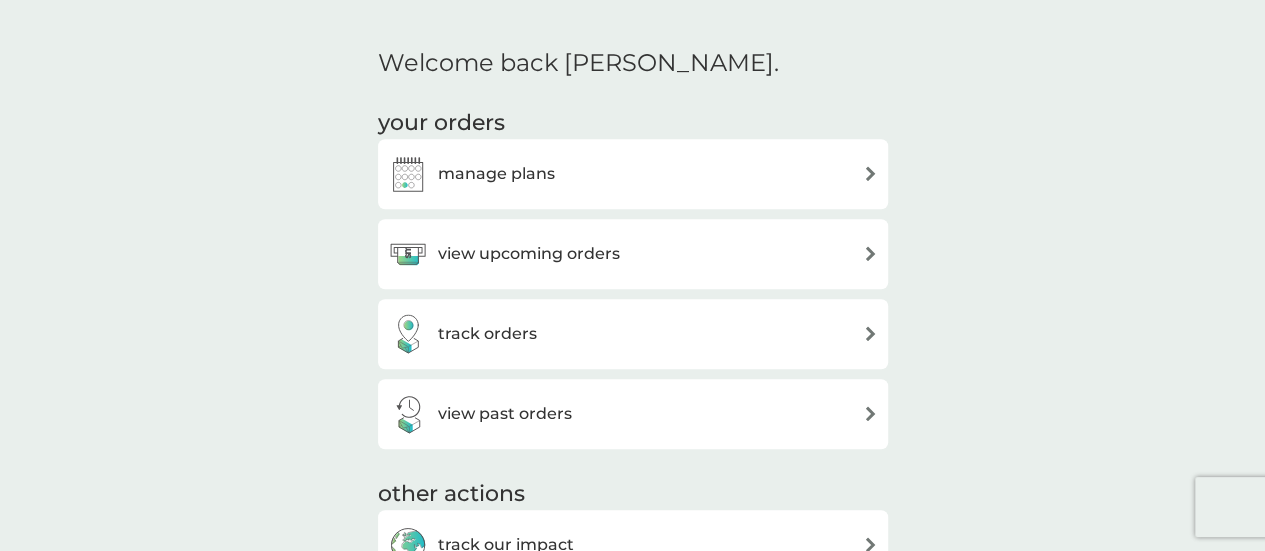 click on "view upcoming orders" at bounding box center (633, 254) 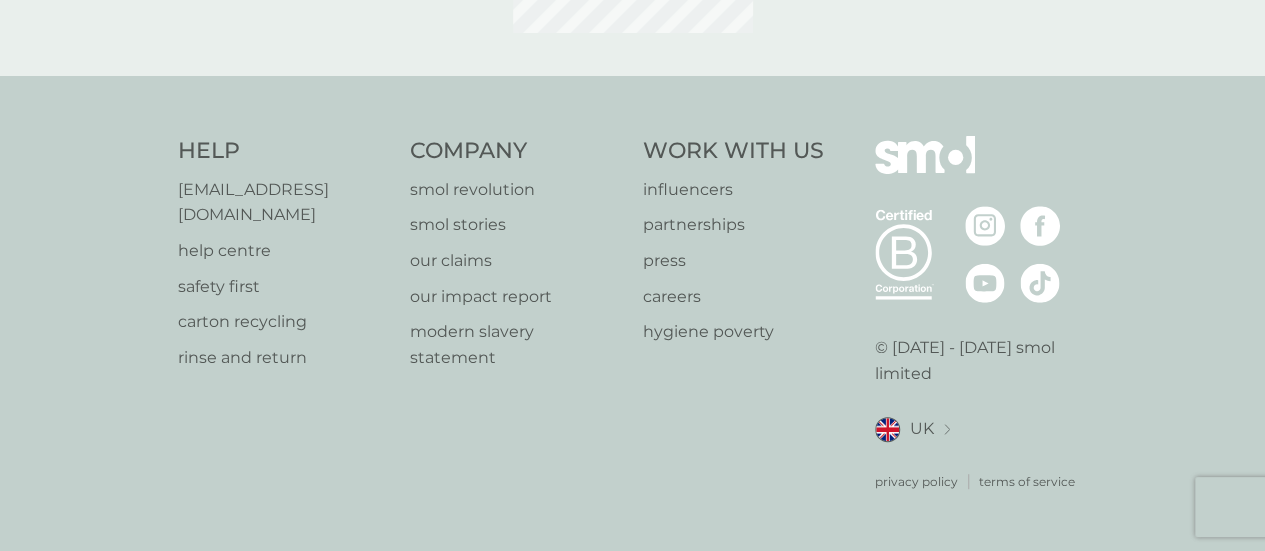 scroll, scrollTop: 0, scrollLeft: 0, axis: both 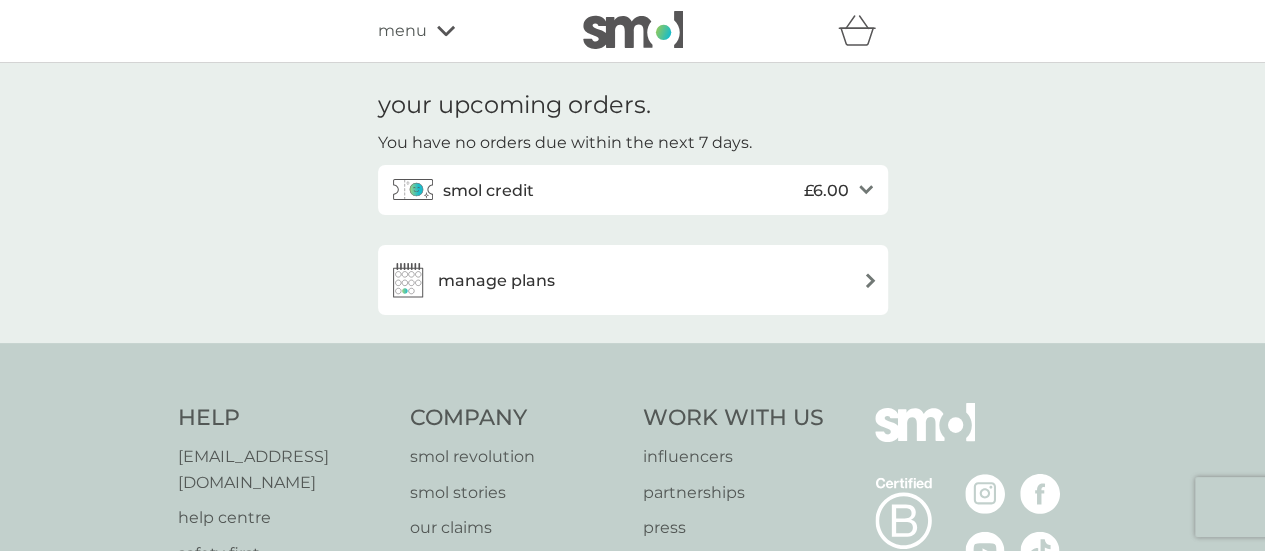 click on "manage plans" at bounding box center (633, 280) 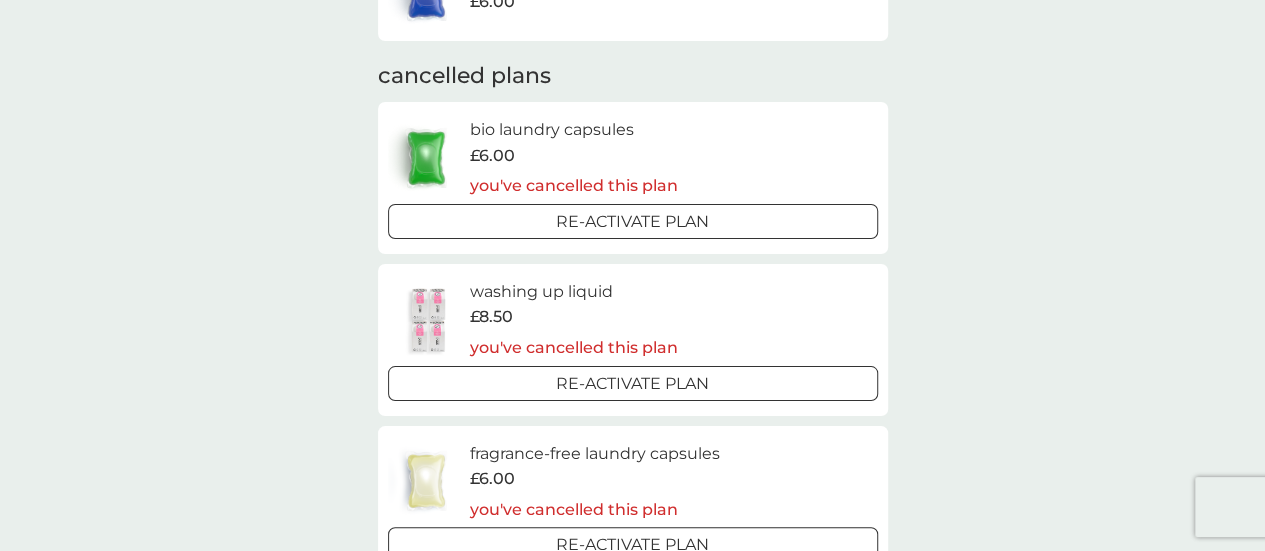 scroll, scrollTop: 302, scrollLeft: 0, axis: vertical 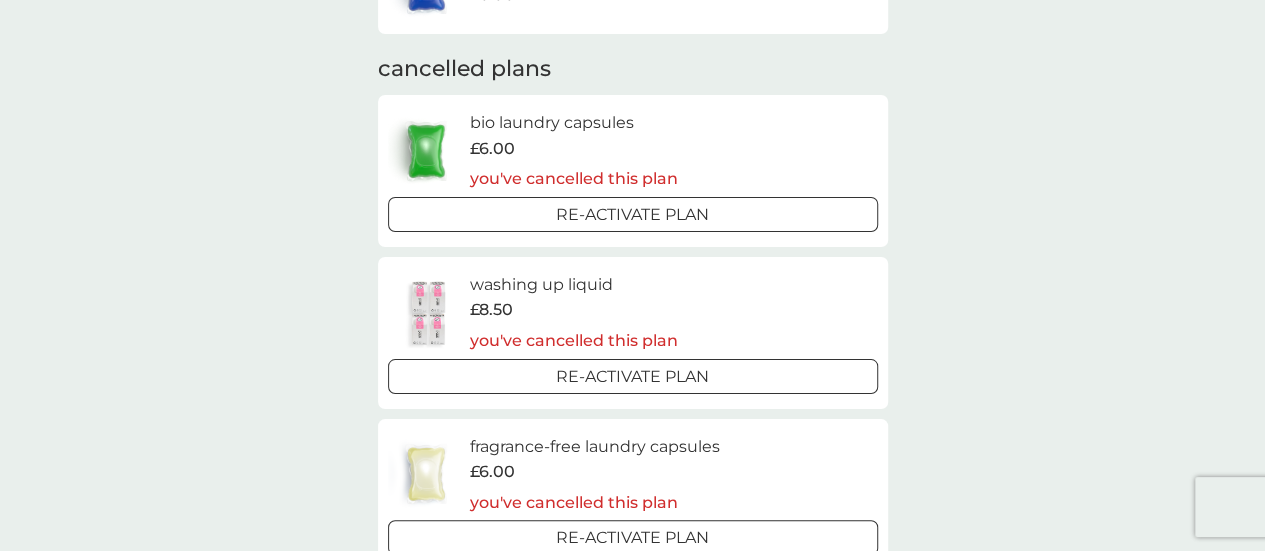 click on "Re-activate Plan" at bounding box center [633, 376] 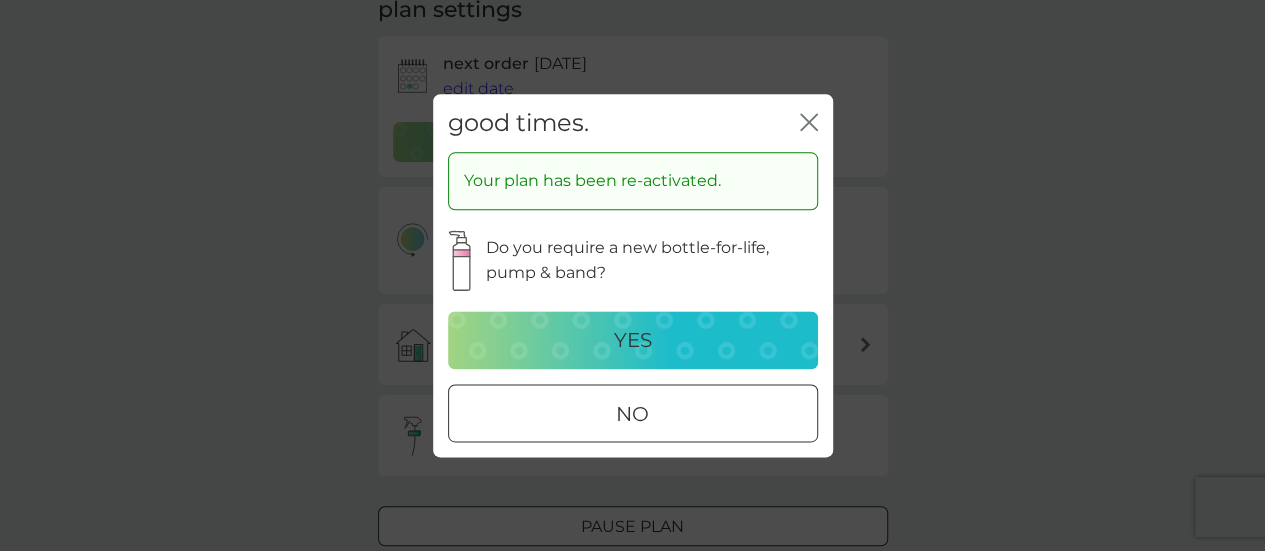 scroll, scrollTop: 0, scrollLeft: 0, axis: both 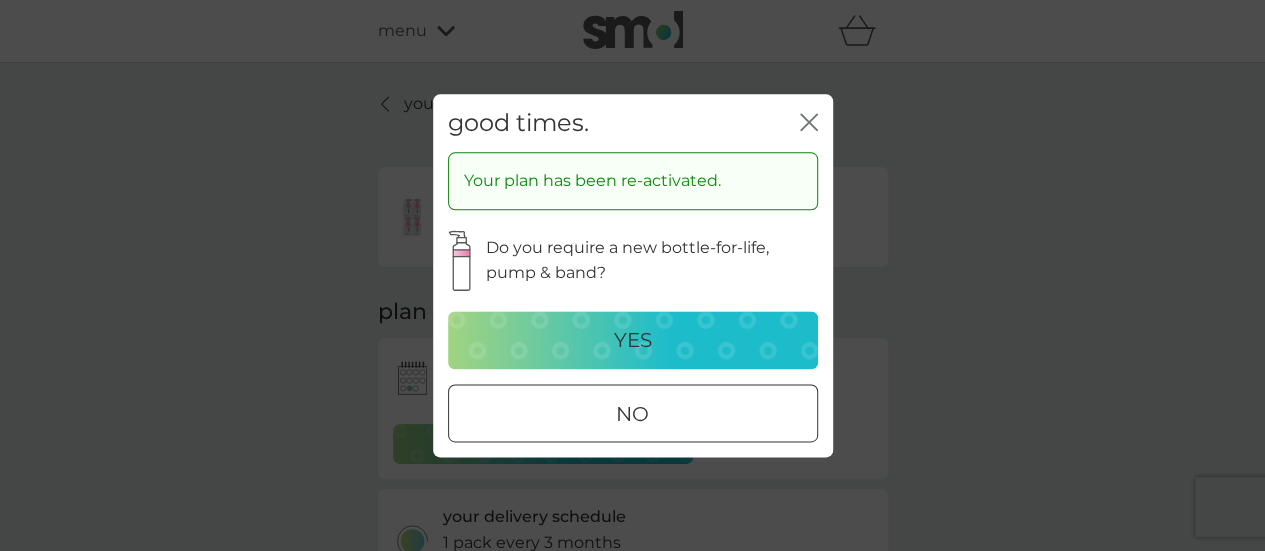 click on "yes" at bounding box center [633, 340] 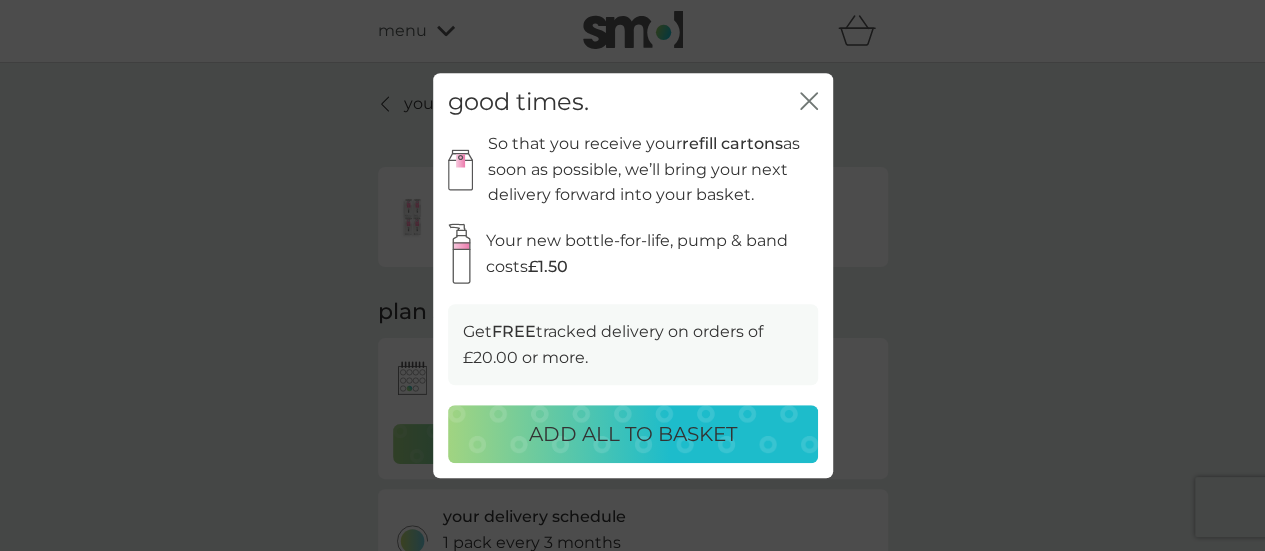 click on "ADD ALL TO BASKET" at bounding box center (633, 434) 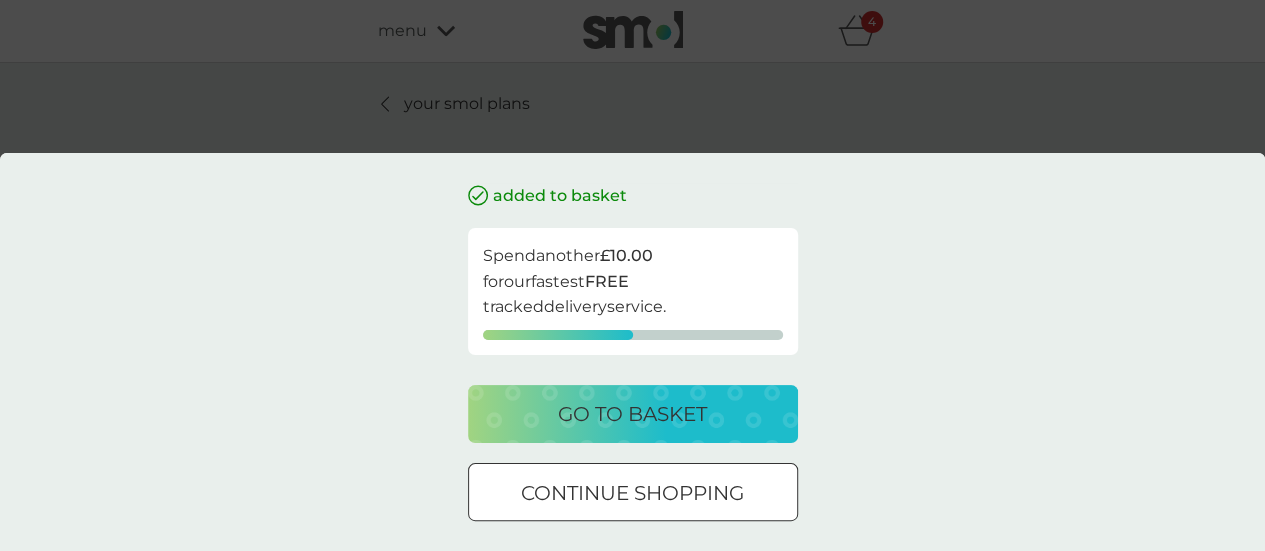 click on "continue shopping" at bounding box center [632, 493] 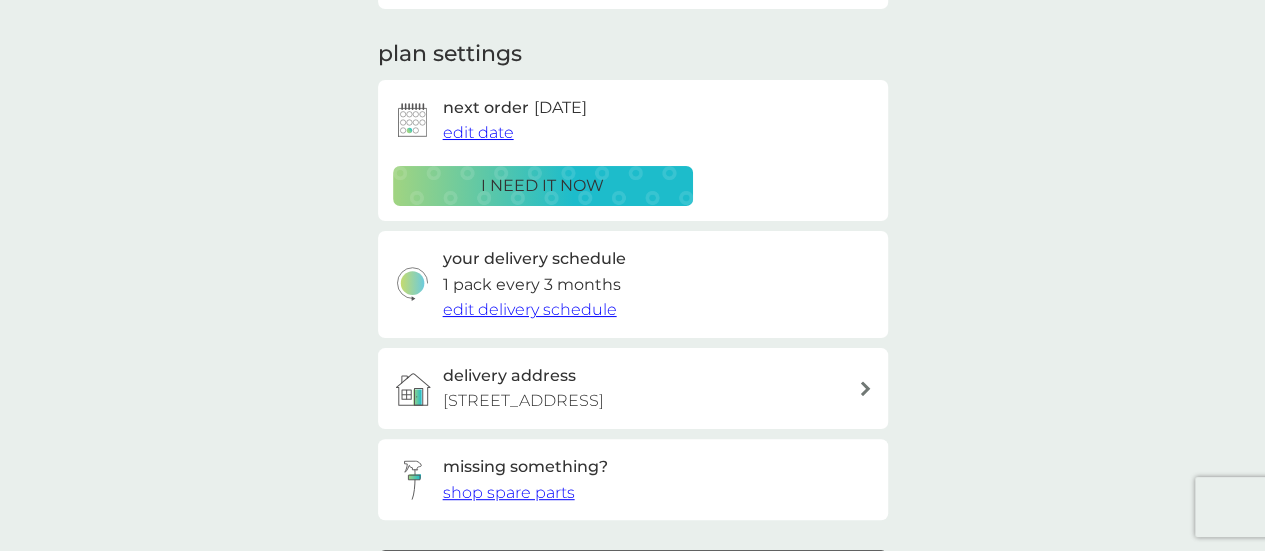 scroll, scrollTop: 0, scrollLeft: 0, axis: both 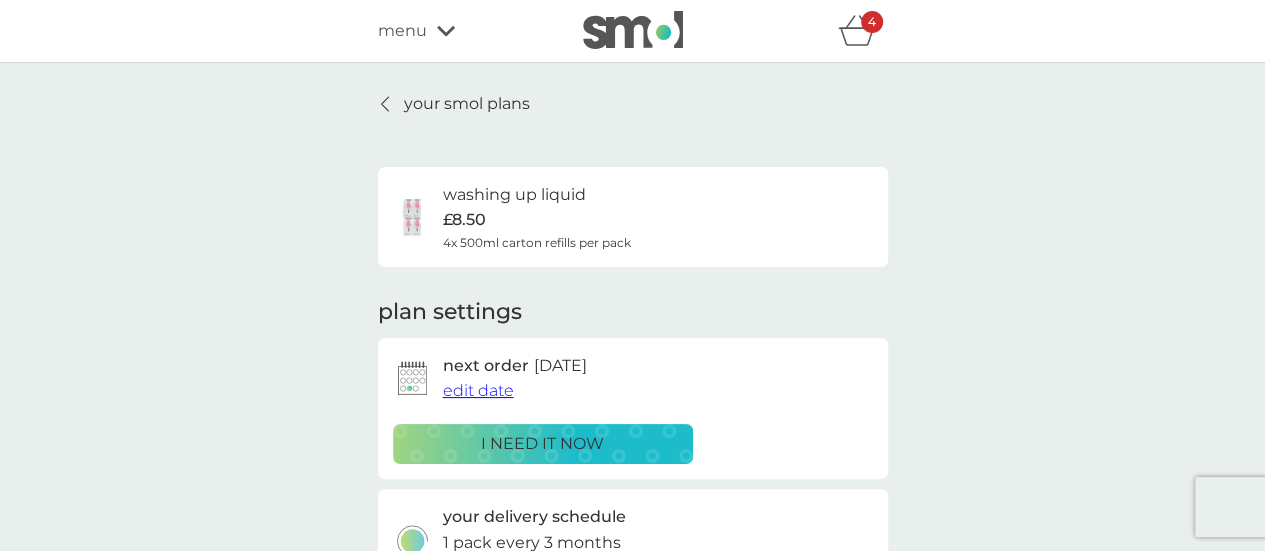 click on "your smol plans" at bounding box center (467, 104) 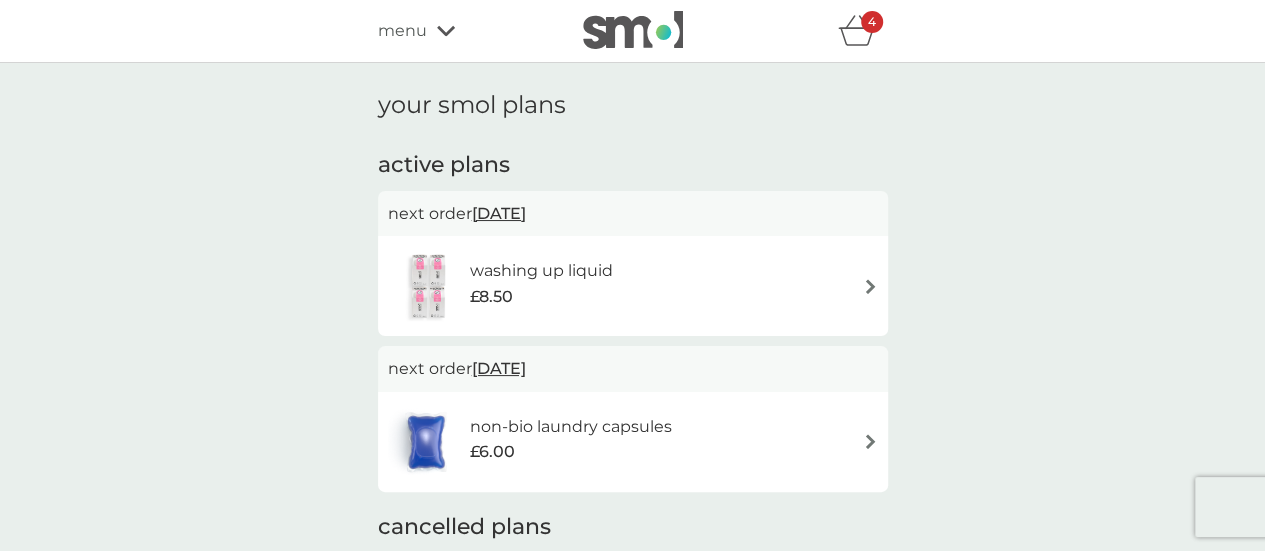 click at bounding box center (870, 441) 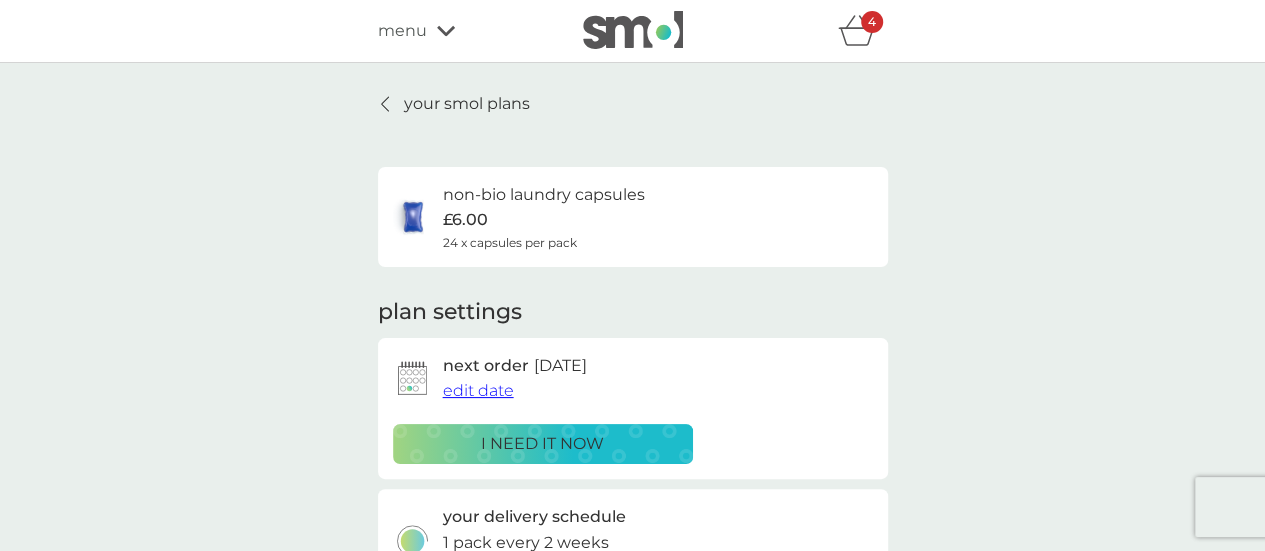 click on "your smol plans non-bio laundry capsules £6.00 24 x capsules per pack plan settings next order 20 Jul 2025 edit date i need it now your delivery schedule 1 pack every 2 weeks edit delivery schedule delivery address The Croft, Greenleonachs, Duncanston, Dingwall, IV7 8JD donate a wash give back and add 30p to your ongoing plan to donate 2 laundry capsules to The Hygiene Bank charity. ADD TO PLAN Pause plan cancel plan" at bounding box center [632, 553] 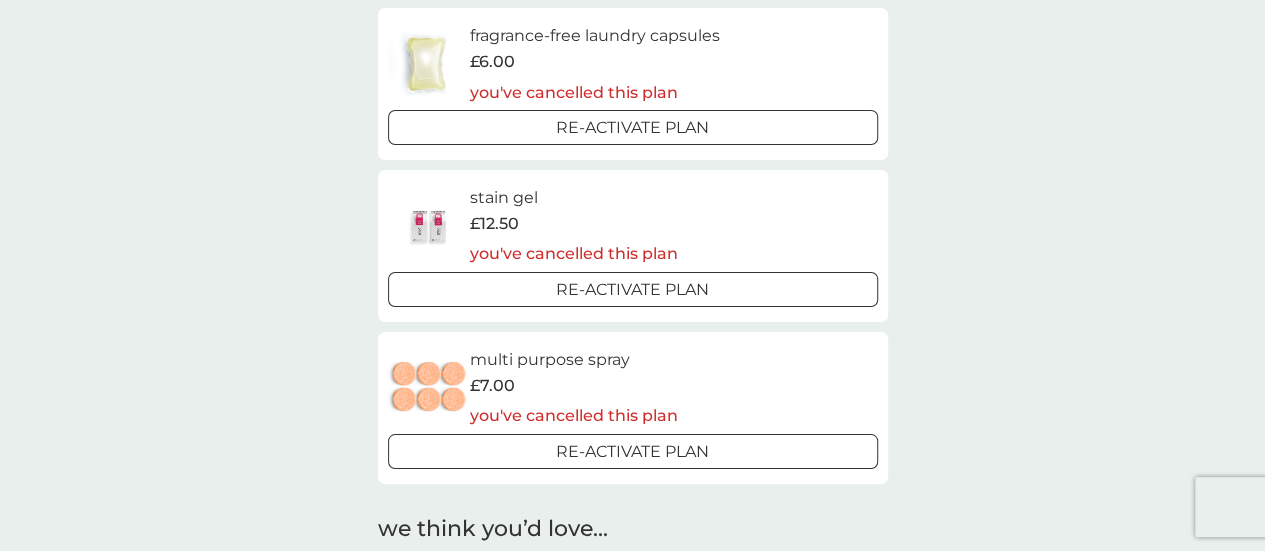 scroll, scrollTop: 762, scrollLeft: 0, axis: vertical 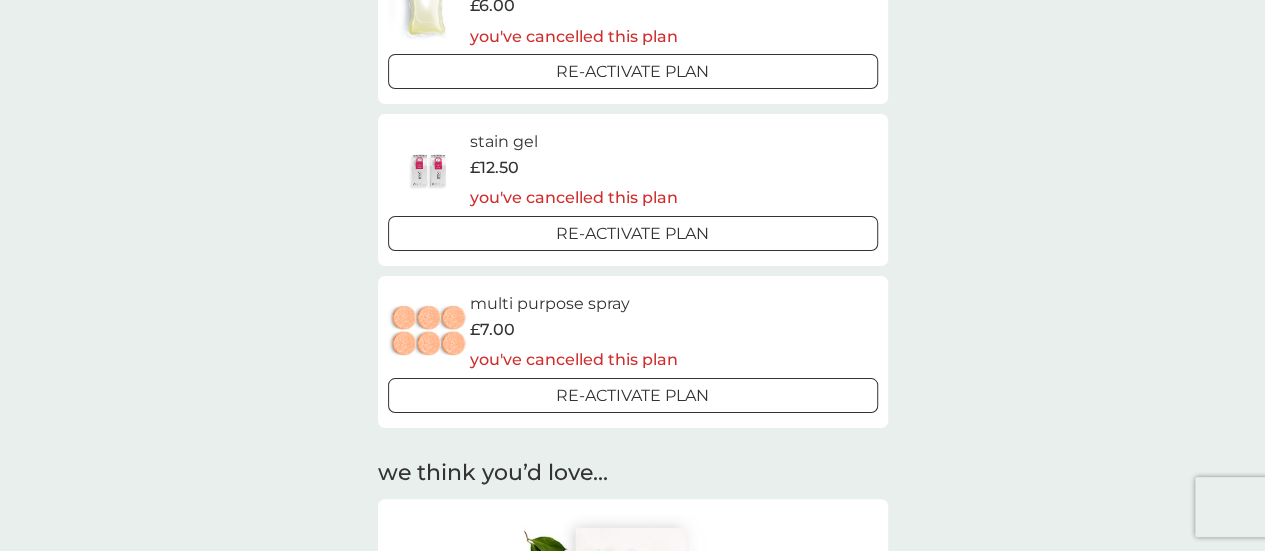 click on "Re-activate Plan" at bounding box center [633, 233] 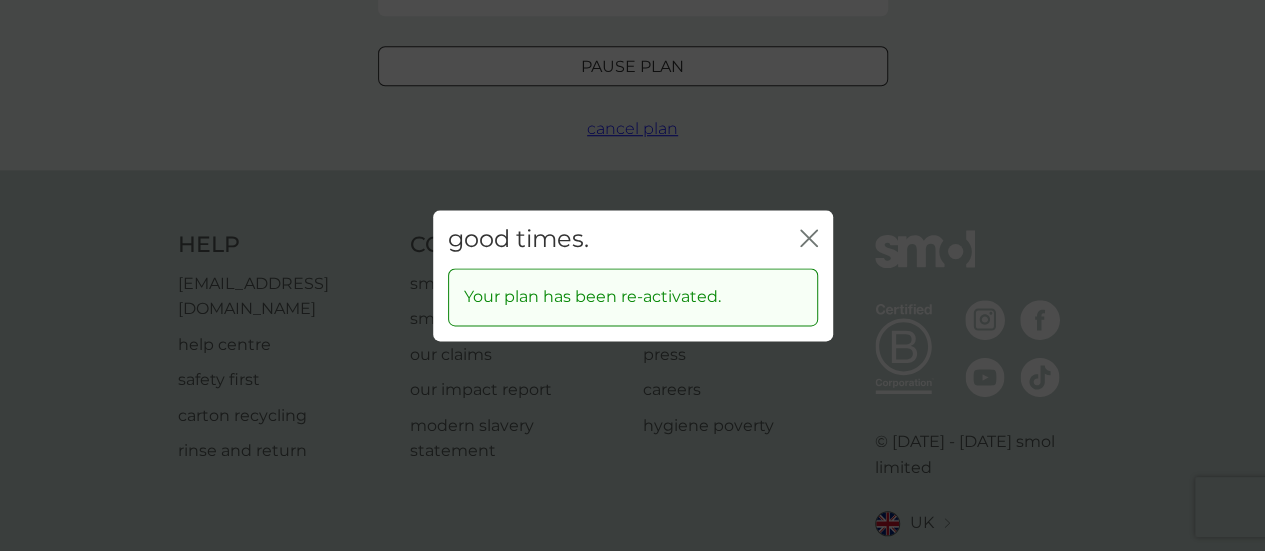scroll, scrollTop: 0, scrollLeft: 0, axis: both 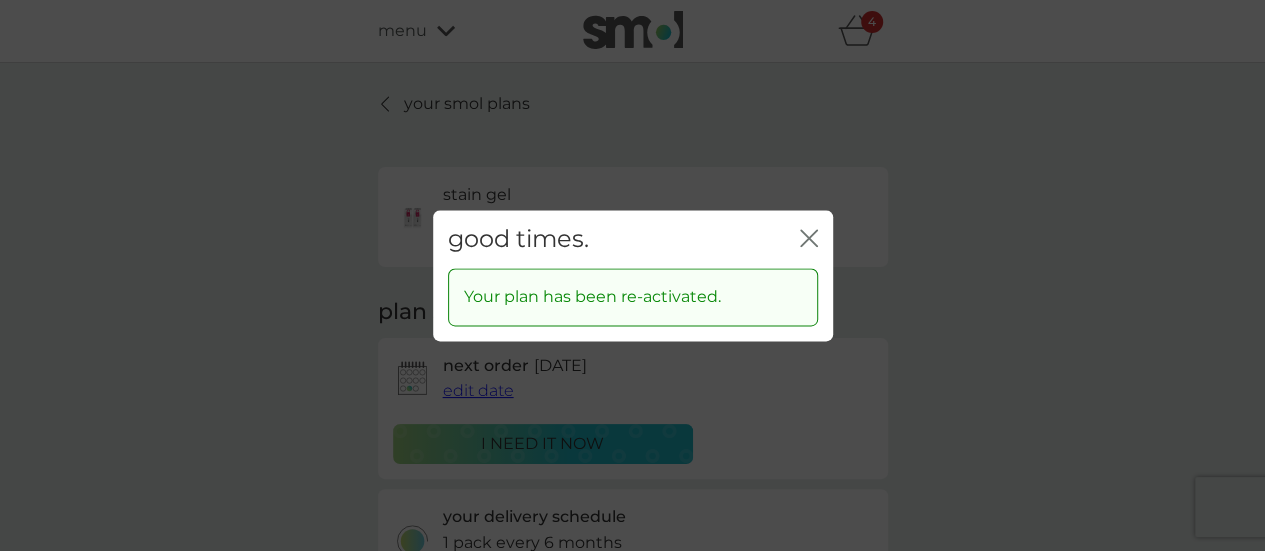 click 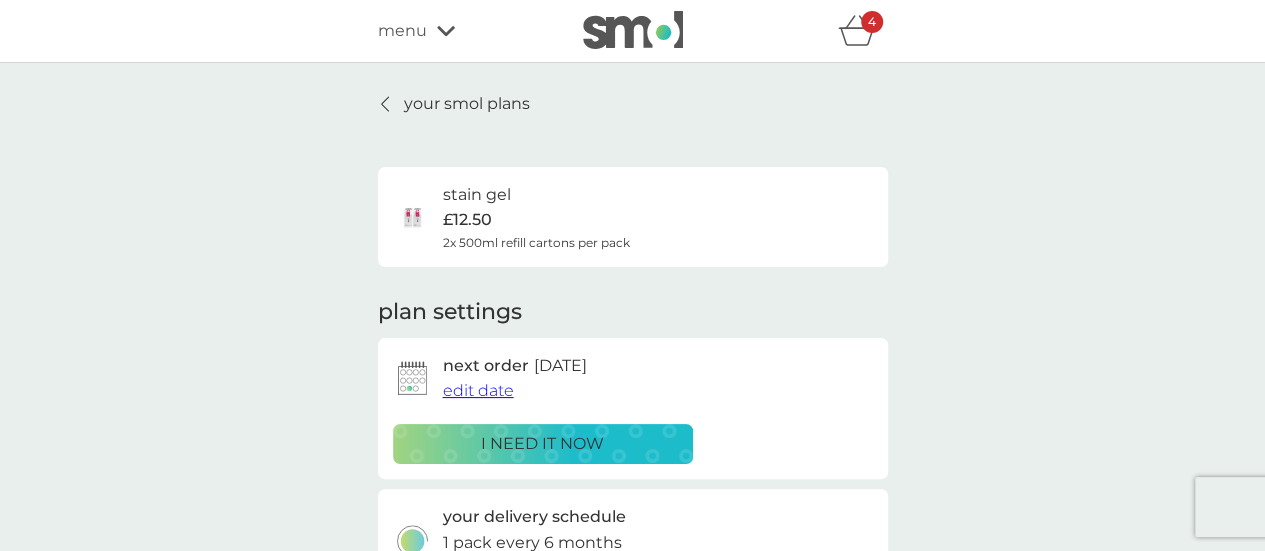 click on "4" at bounding box center (872, 22) 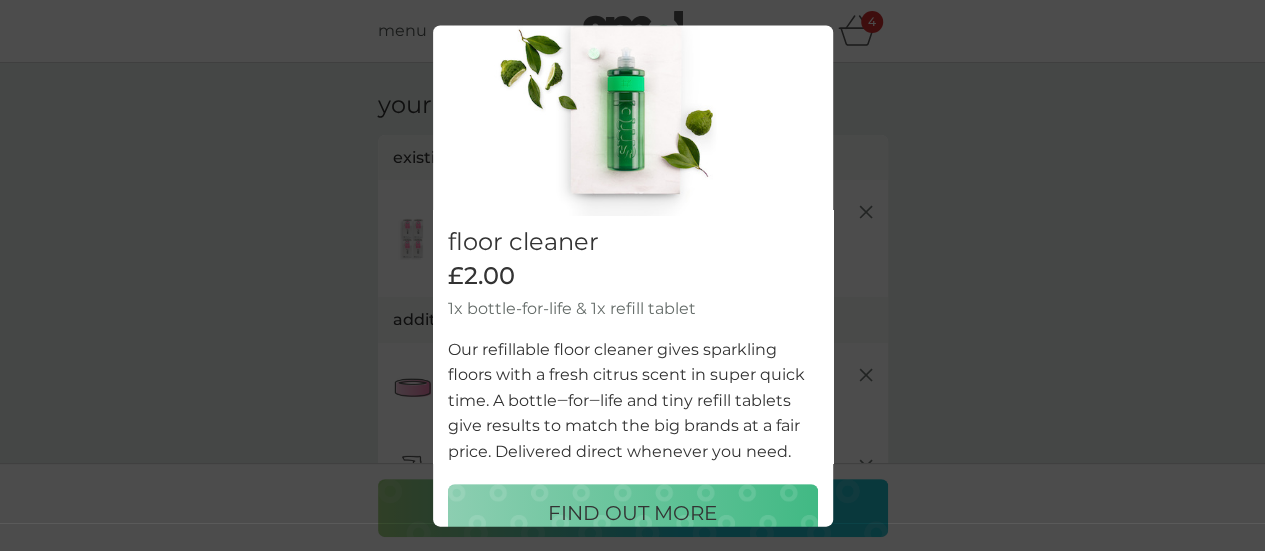 scroll, scrollTop: 124, scrollLeft: 0, axis: vertical 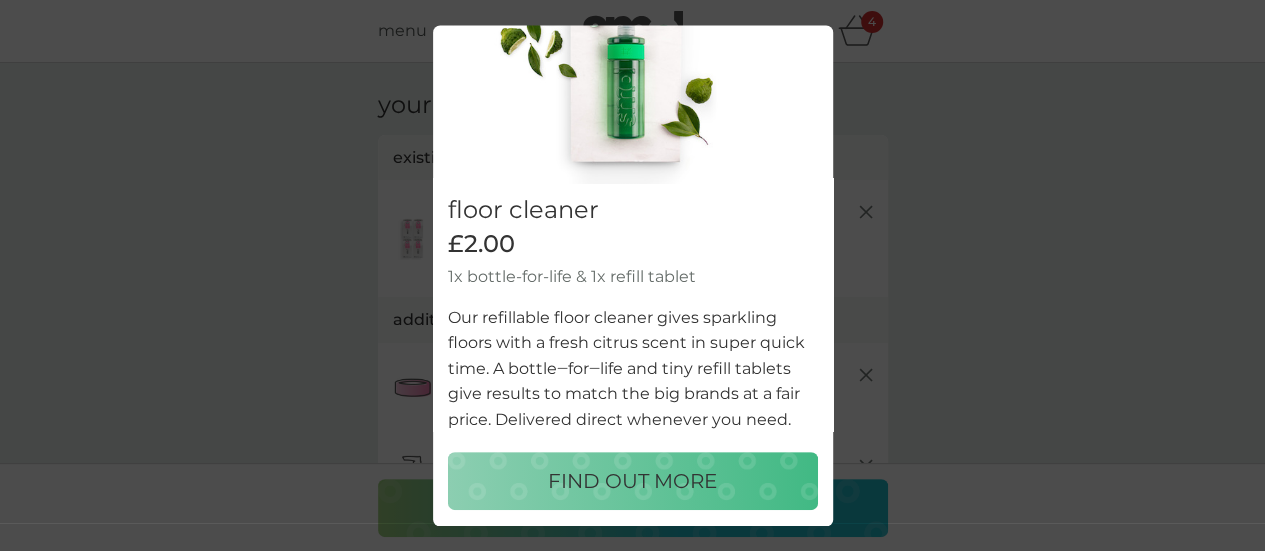 click on "FIND OUT MORE" at bounding box center (632, 482) 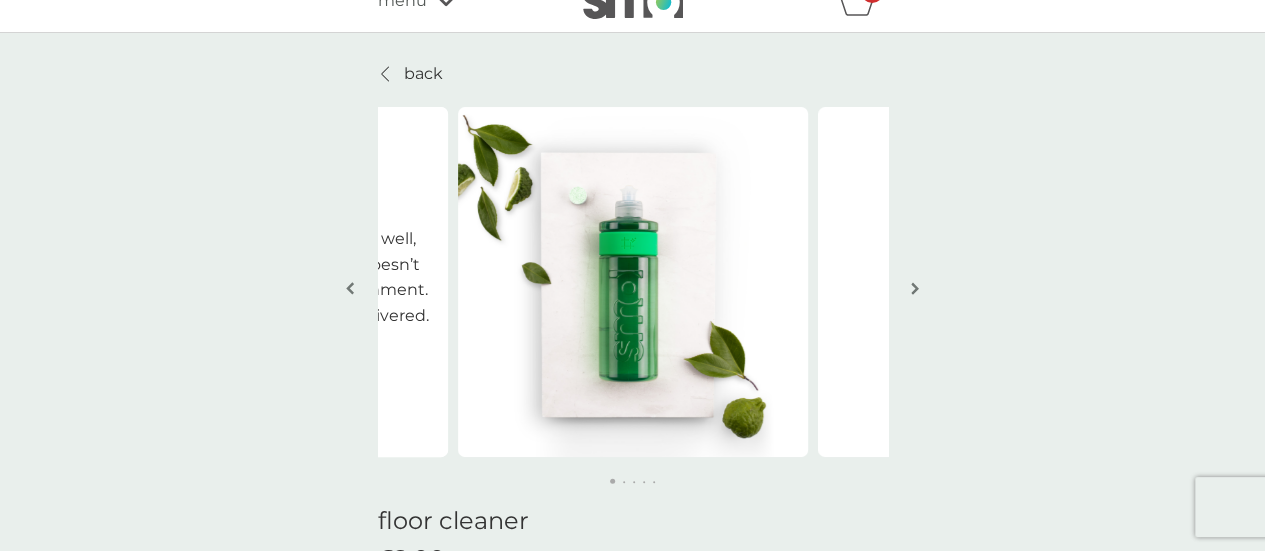 scroll, scrollTop: 0, scrollLeft: 0, axis: both 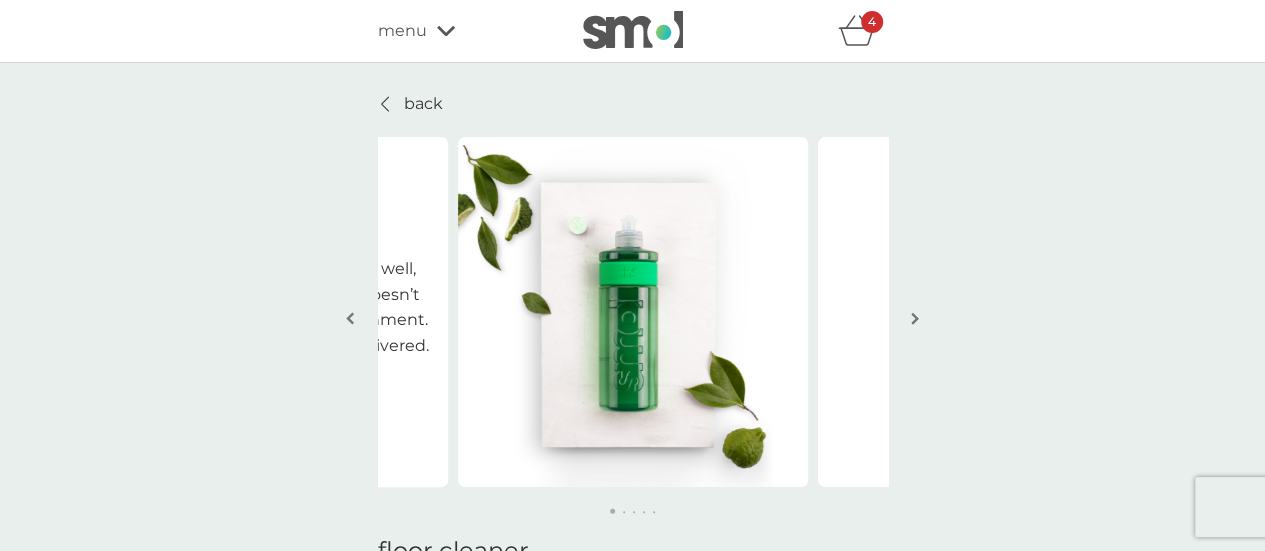 click on "back" at bounding box center (423, 104) 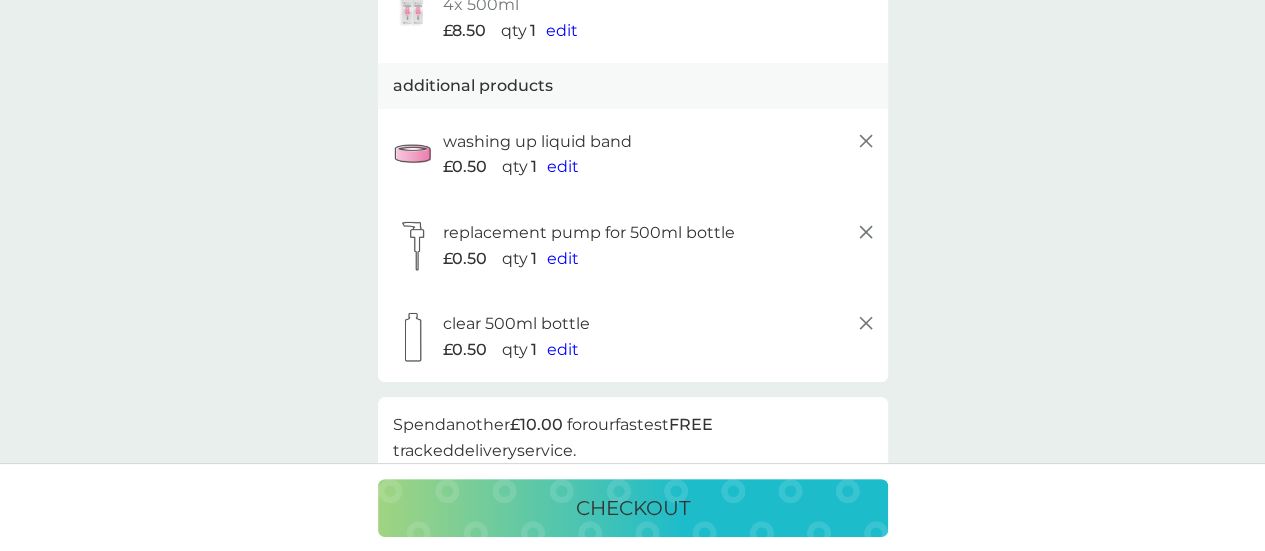 scroll, scrollTop: 236, scrollLeft: 0, axis: vertical 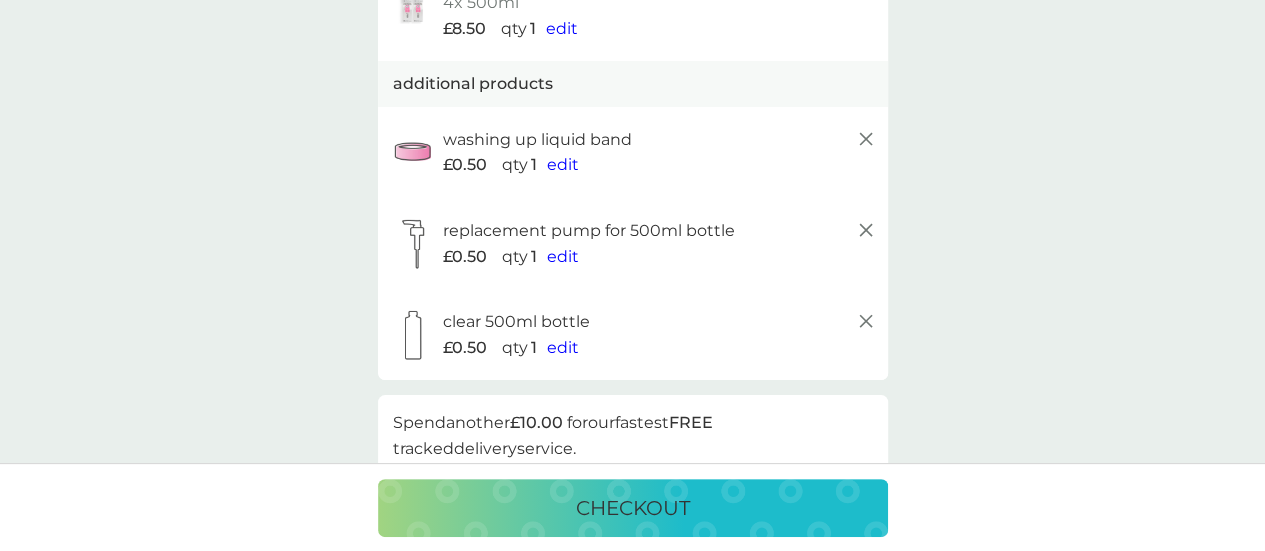 click on "edit" at bounding box center [563, 164] 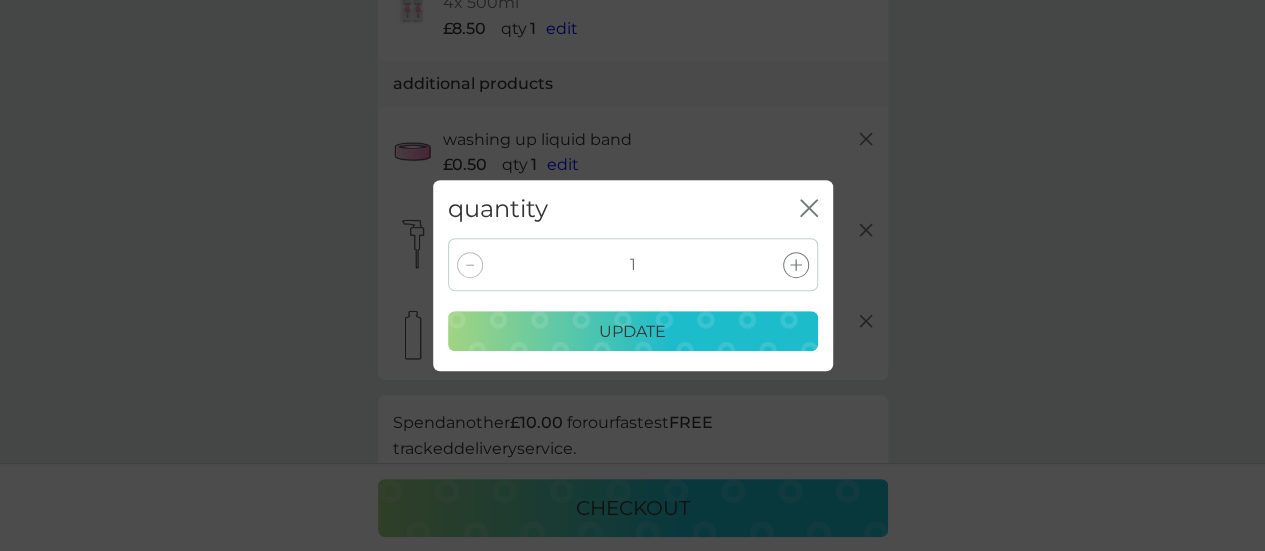 click on "quantity close" at bounding box center (633, 209) 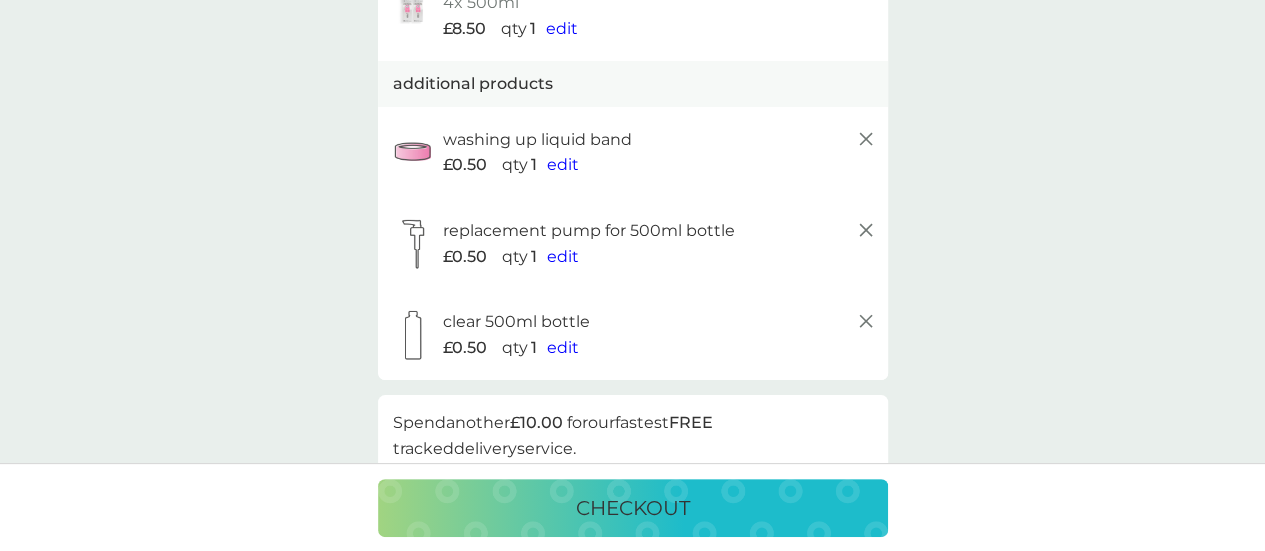 scroll, scrollTop: 0, scrollLeft: 0, axis: both 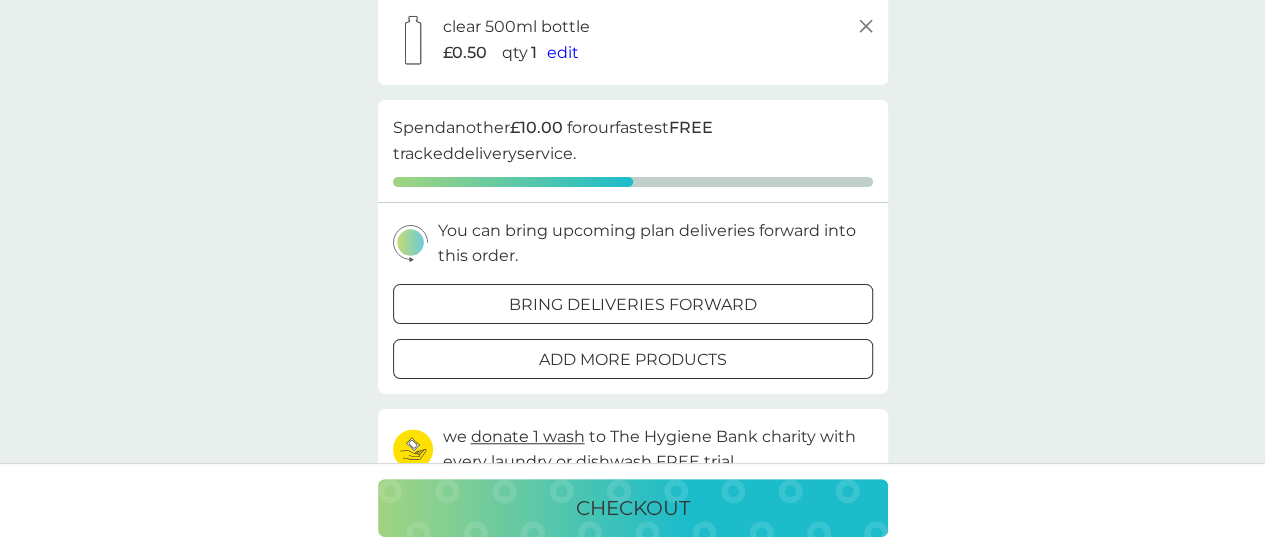 click on "bring deliveries forward" at bounding box center (633, 304) 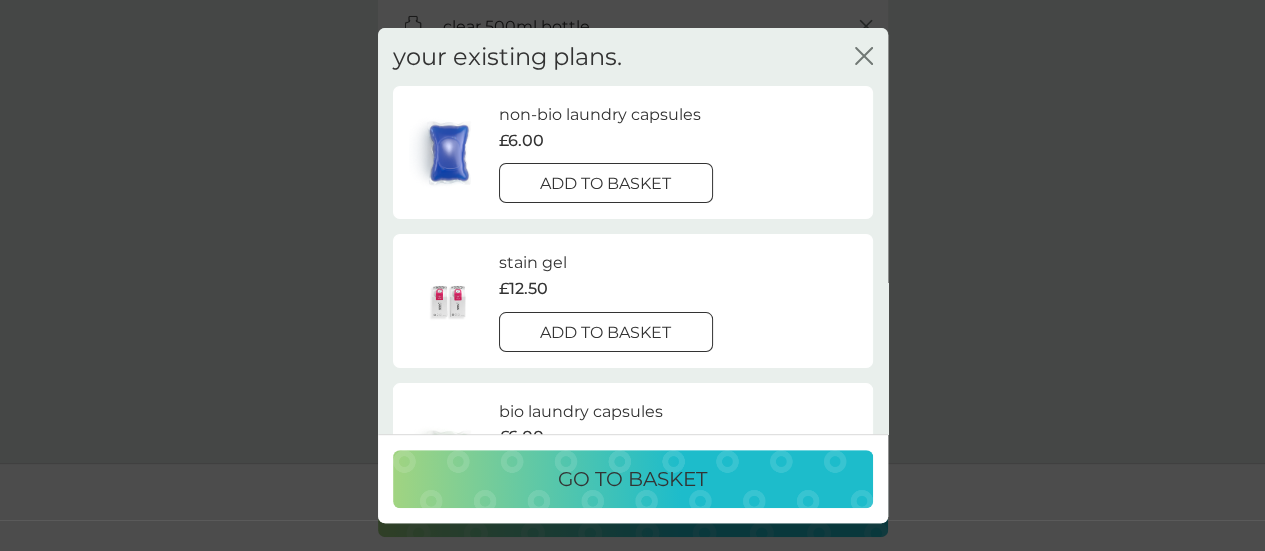 click on "add to basket" at bounding box center (606, 333) 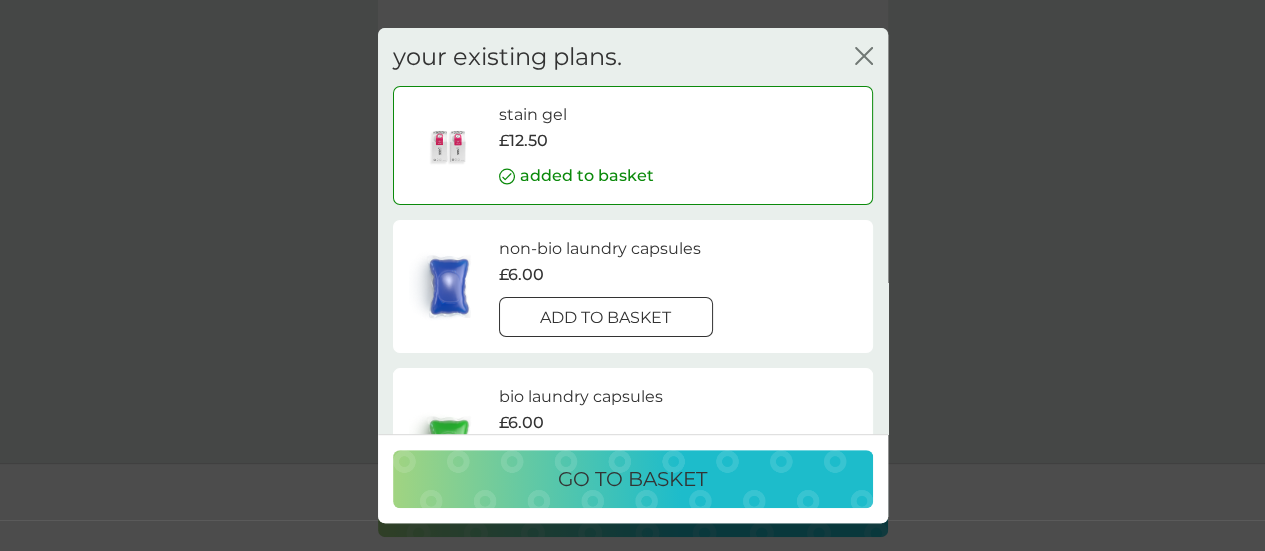 scroll, scrollTop: 648, scrollLeft: 0, axis: vertical 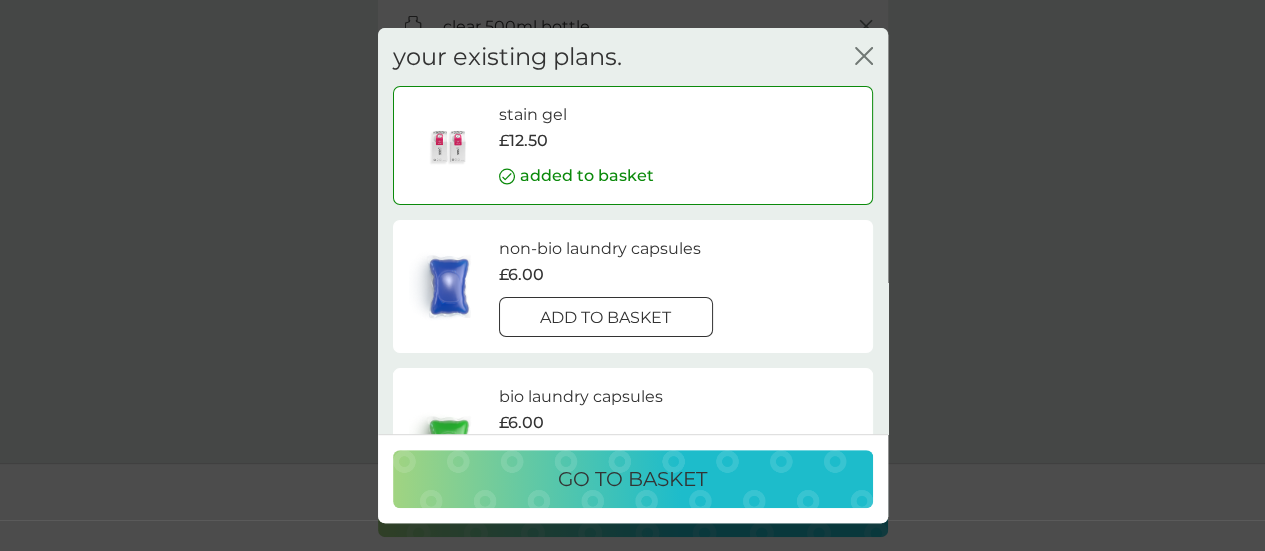 click on "add to basket" at bounding box center [605, 318] 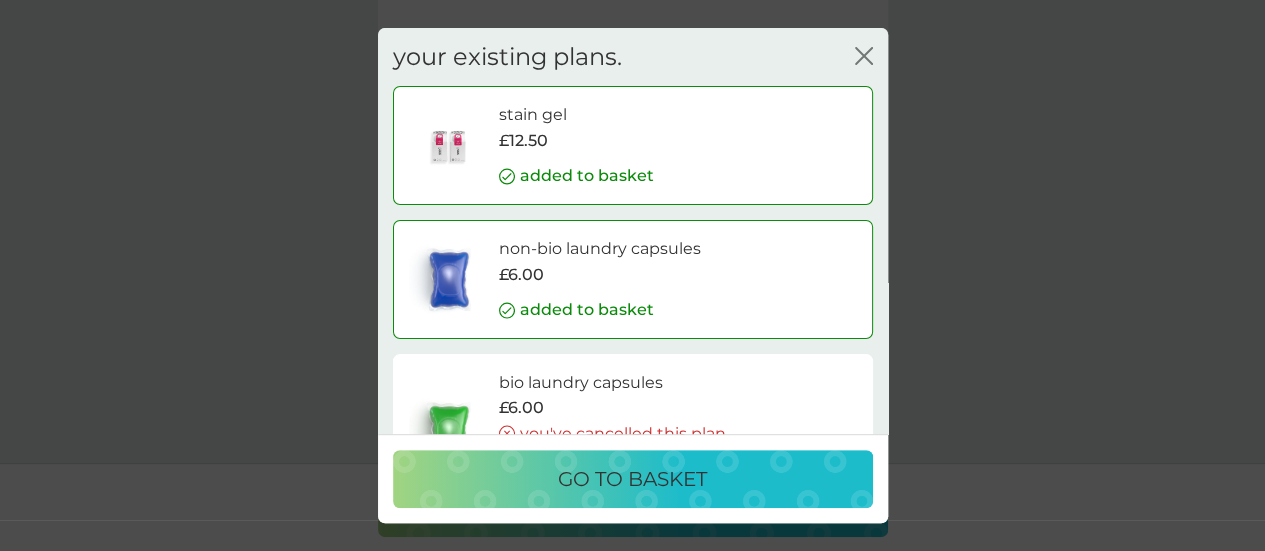scroll, scrollTop: 764, scrollLeft: 0, axis: vertical 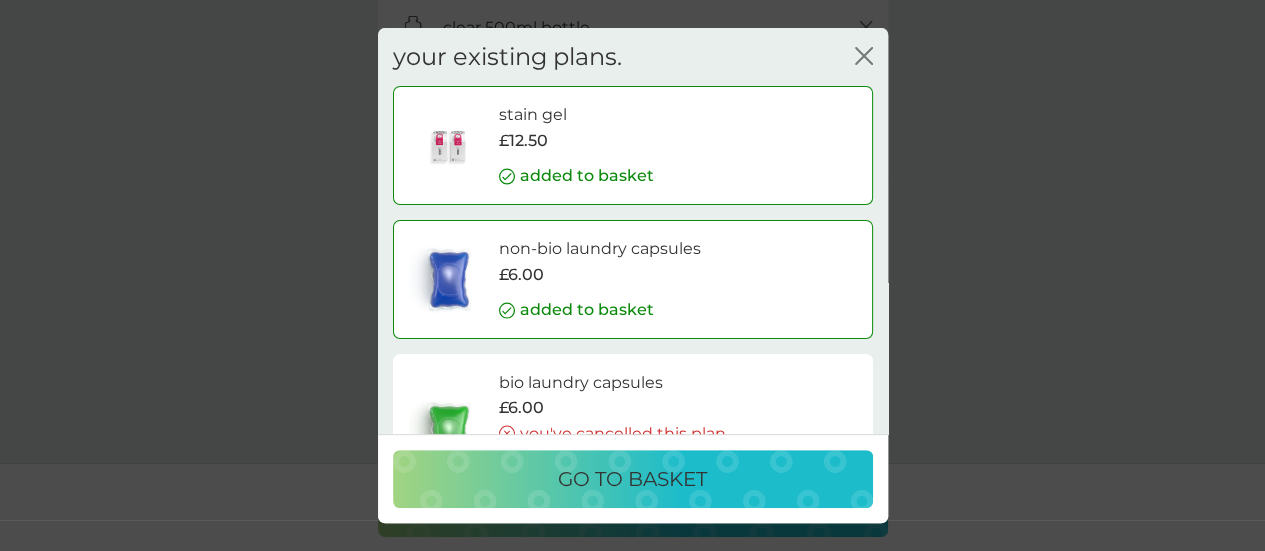 click on "go to basket" at bounding box center (633, 479) 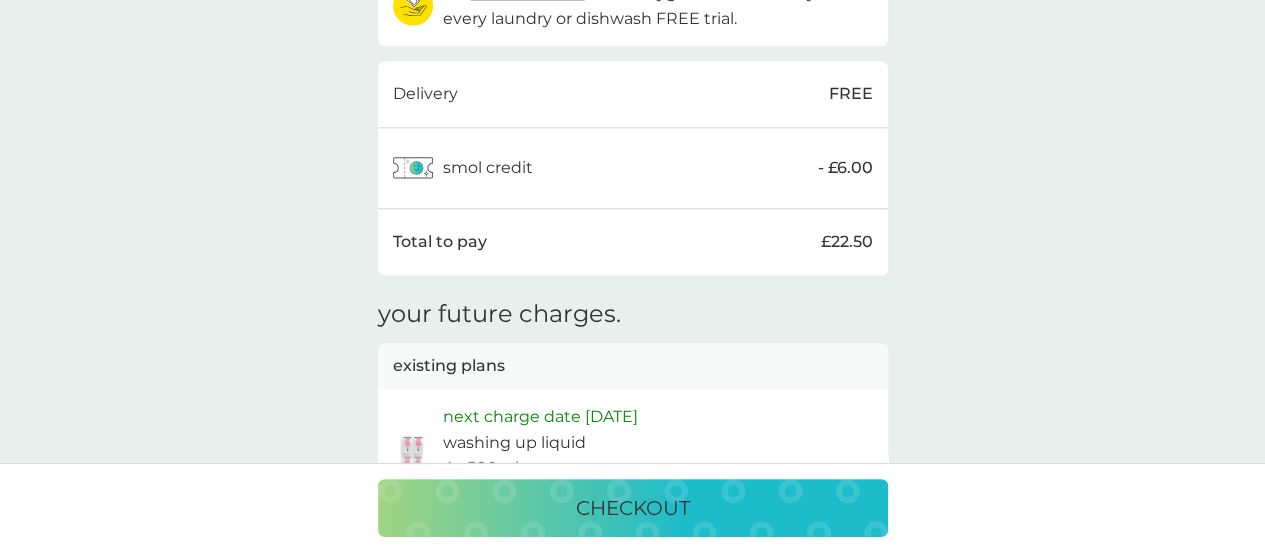 scroll, scrollTop: 1194, scrollLeft: 0, axis: vertical 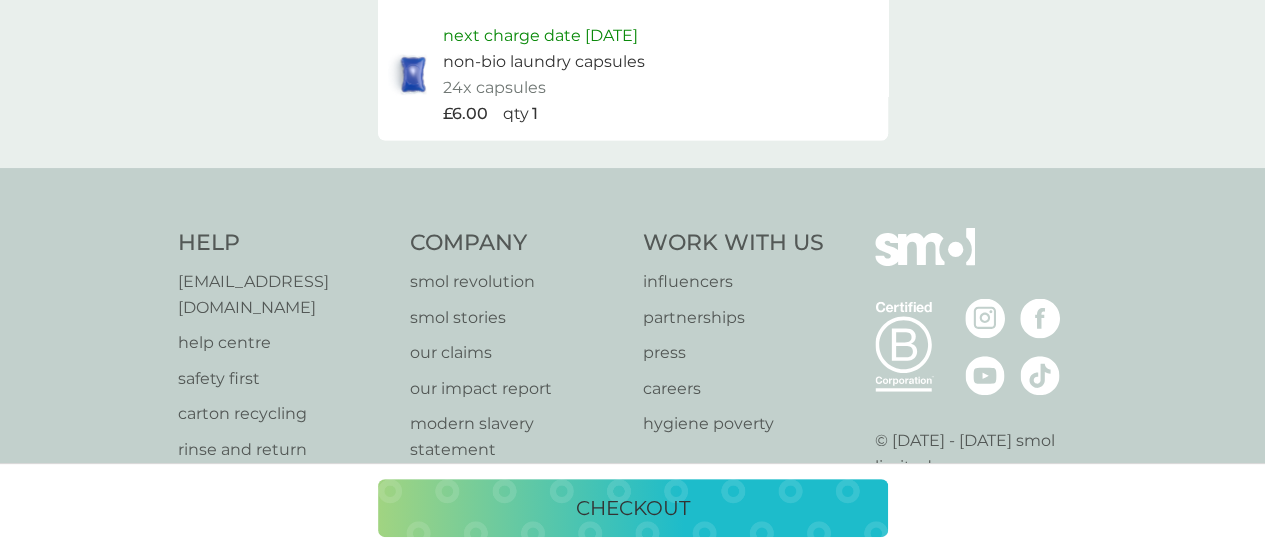 click on "checkout" at bounding box center [633, 508] 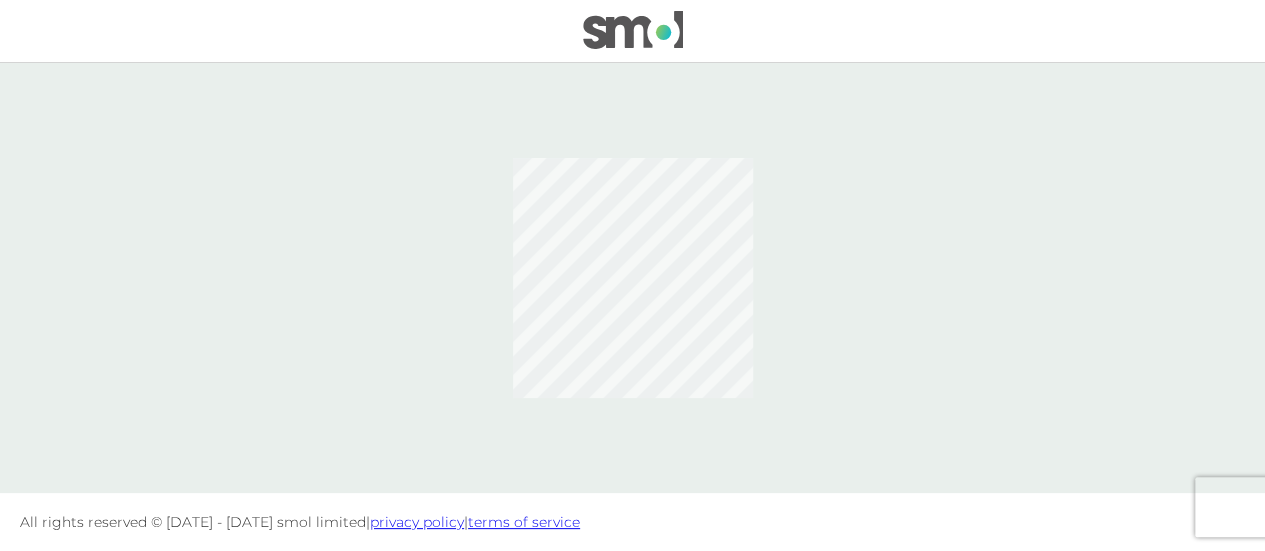scroll, scrollTop: 0, scrollLeft: 0, axis: both 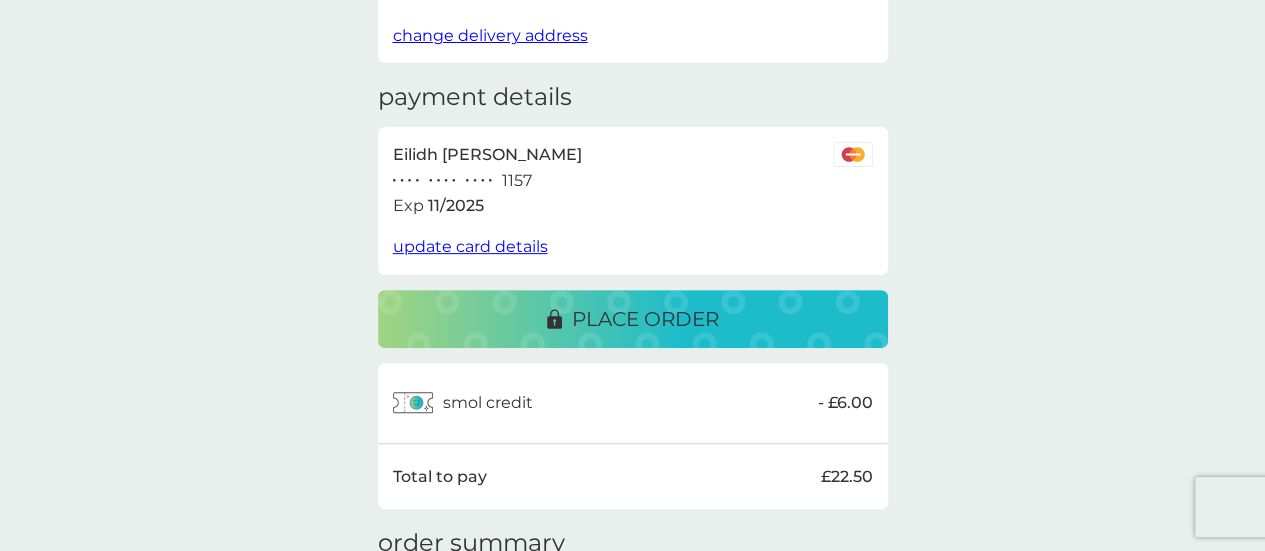 click on "place order" at bounding box center [645, 319] 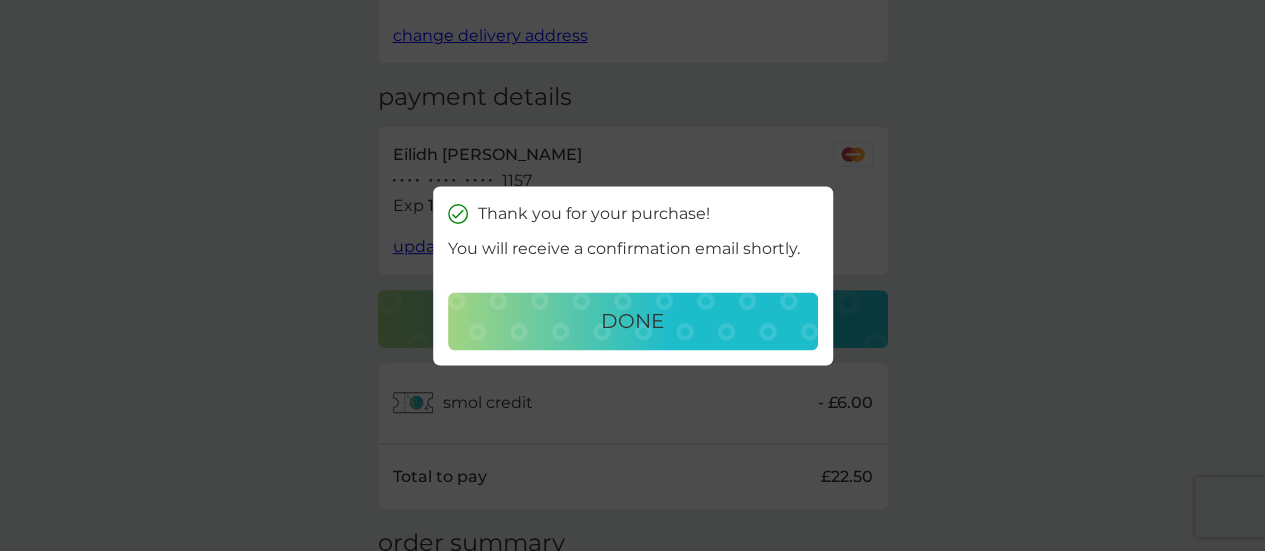click on "done" at bounding box center (632, 321) 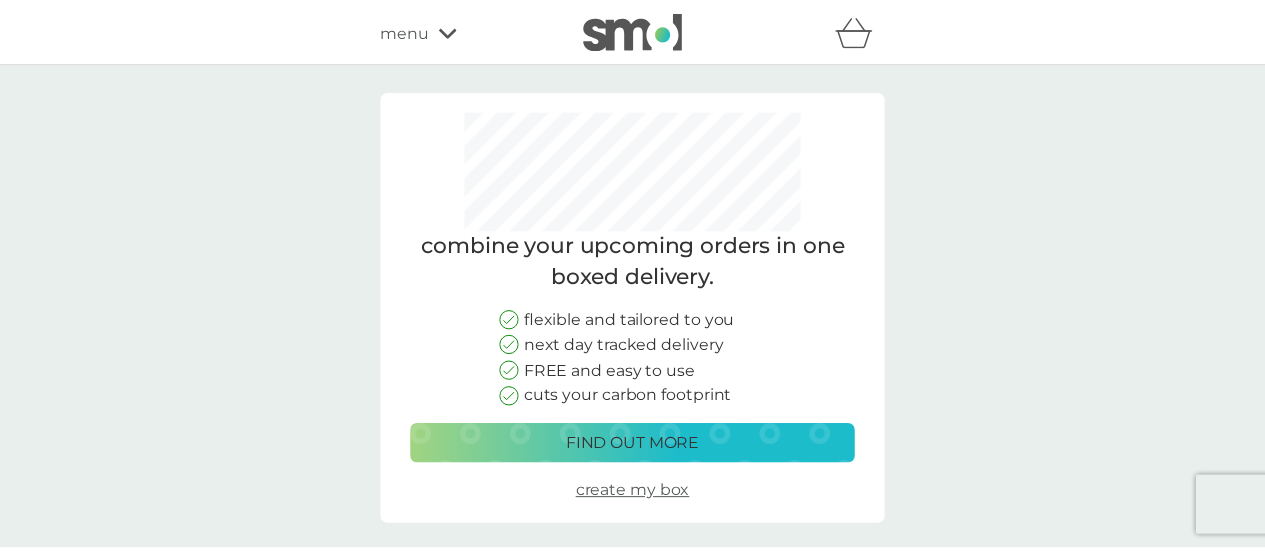scroll, scrollTop: 0, scrollLeft: 0, axis: both 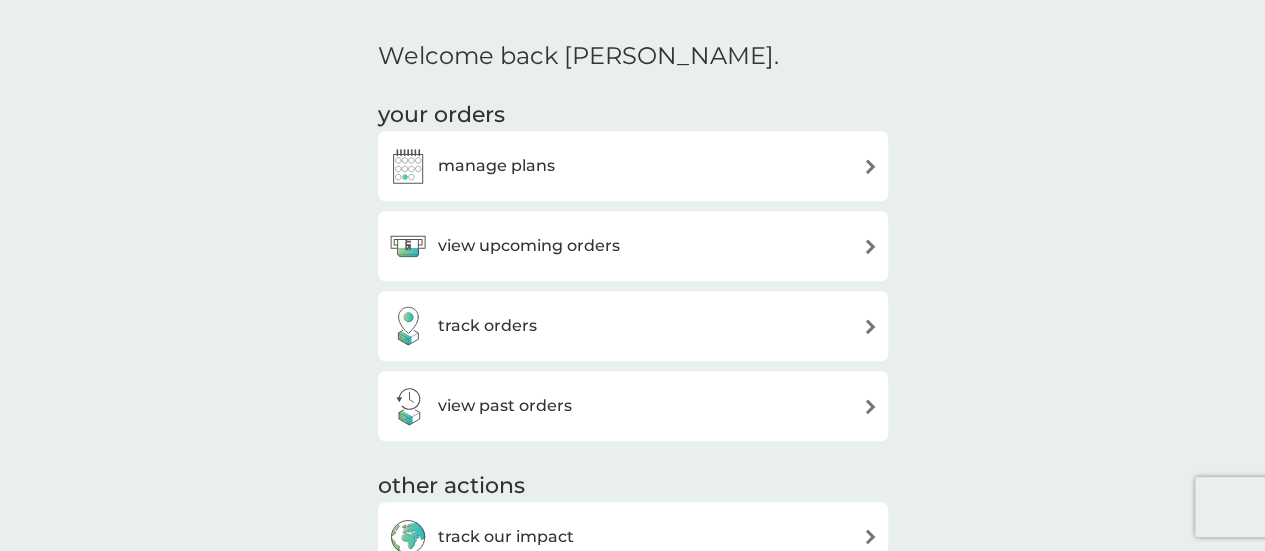 click on "manage plans" at bounding box center [633, 166] 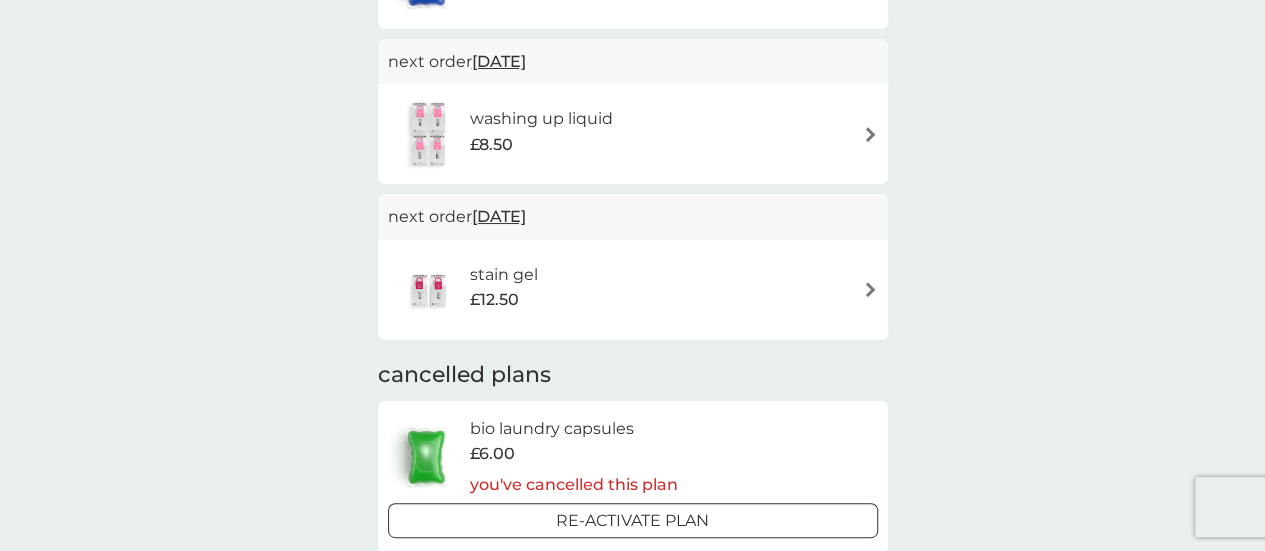 scroll, scrollTop: 0, scrollLeft: 0, axis: both 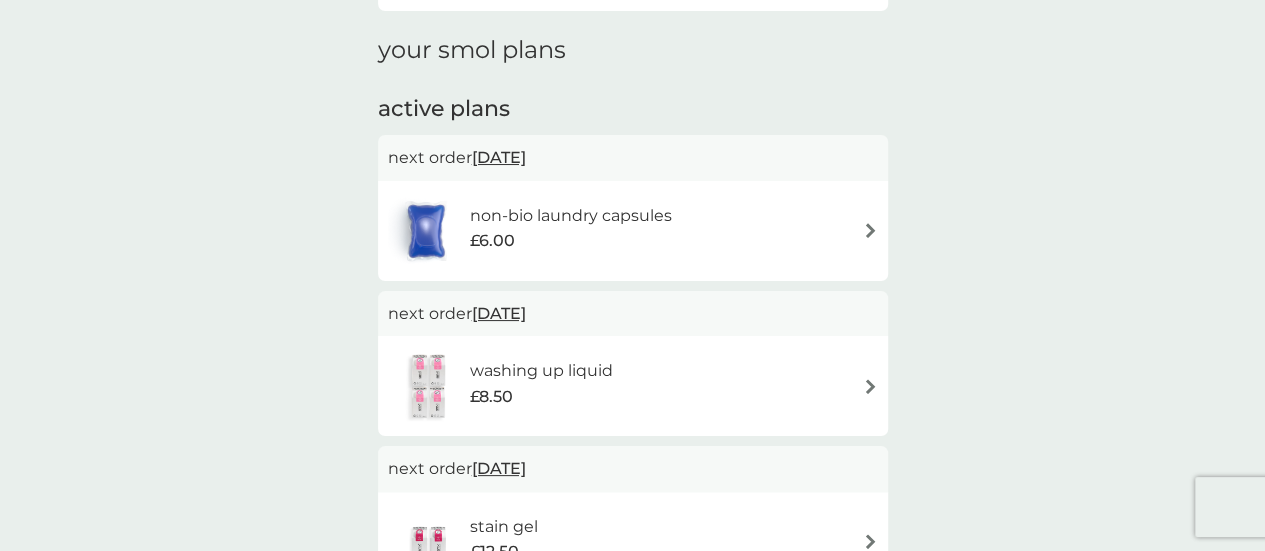click on "non-bio laundry capsules £6.00" at bounding box center (633, 231) 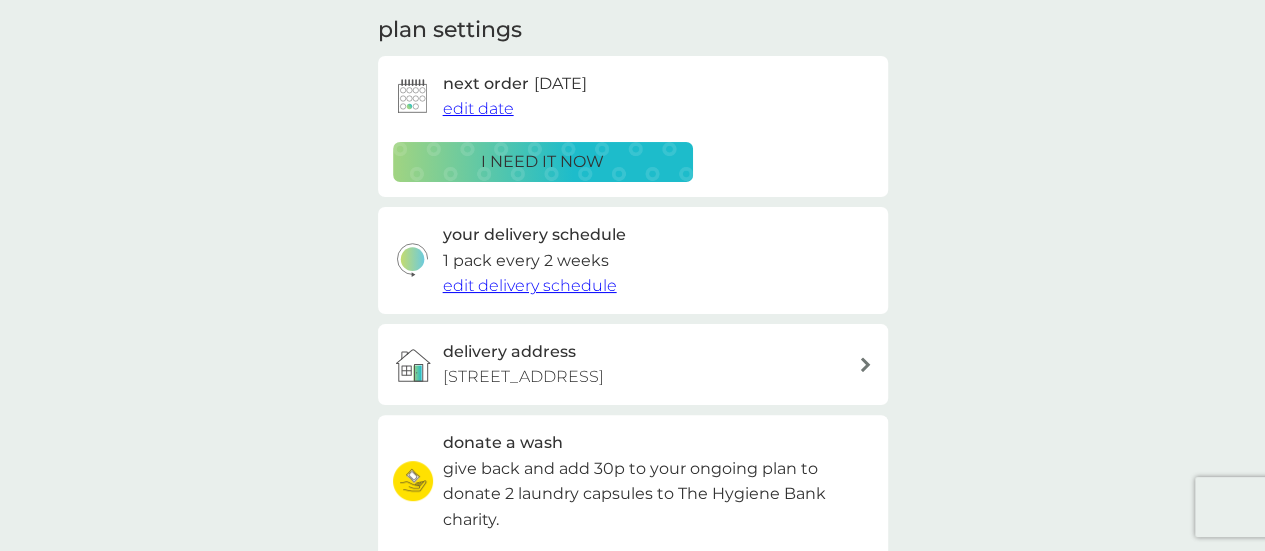 scroll, scrollTop: 0, scrollLeft: 0, axis: both 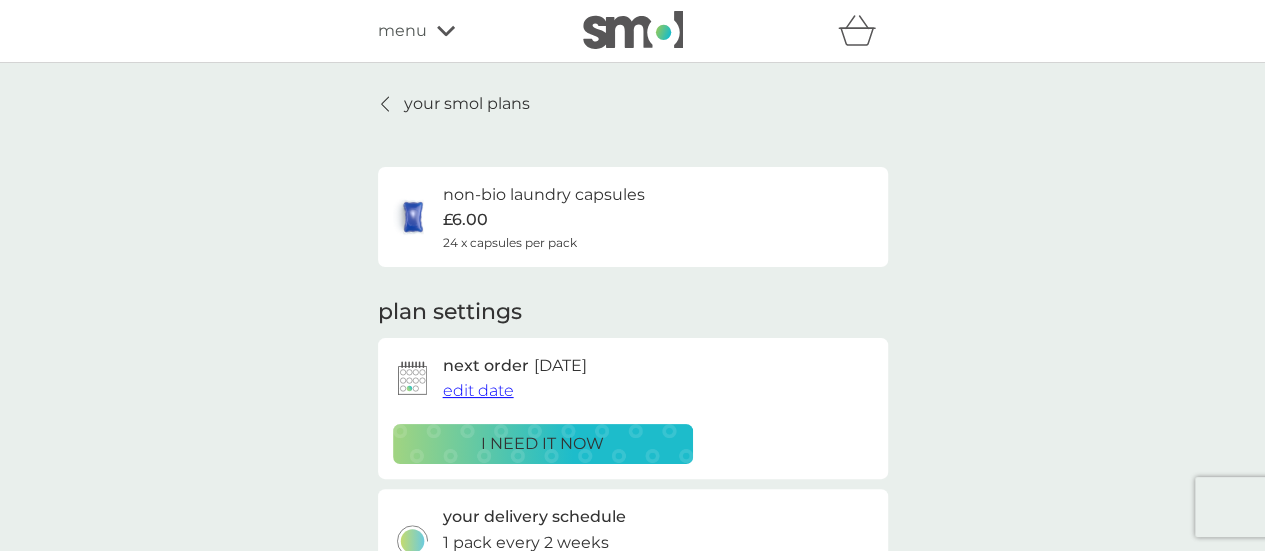 click on "edit date" at bounding box center (478, 390) 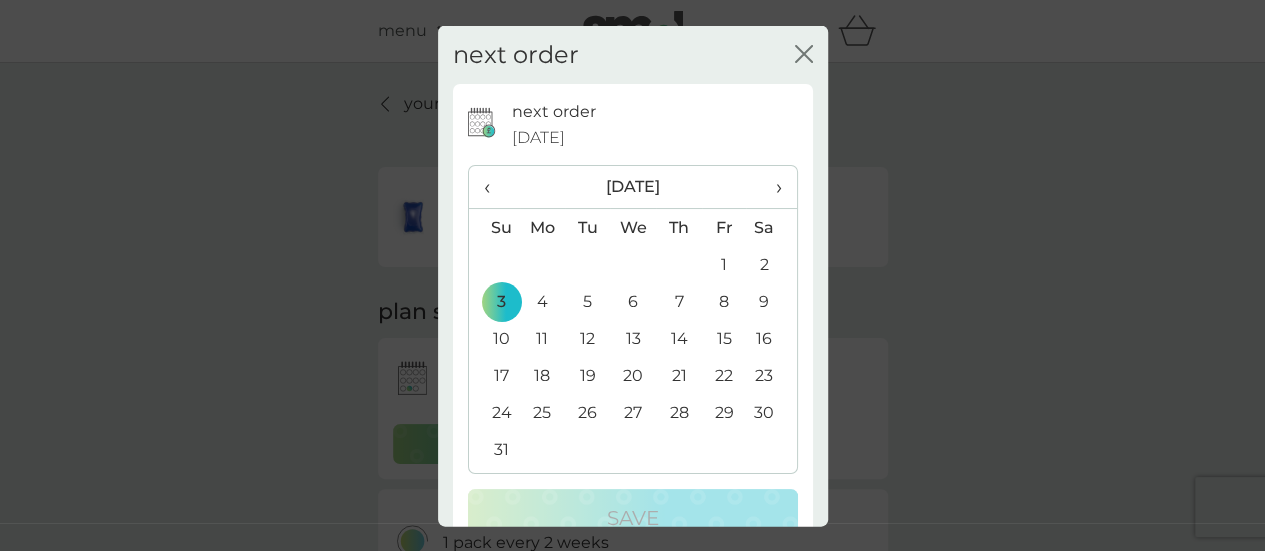 click on "›" at bounding box center (771, 187) 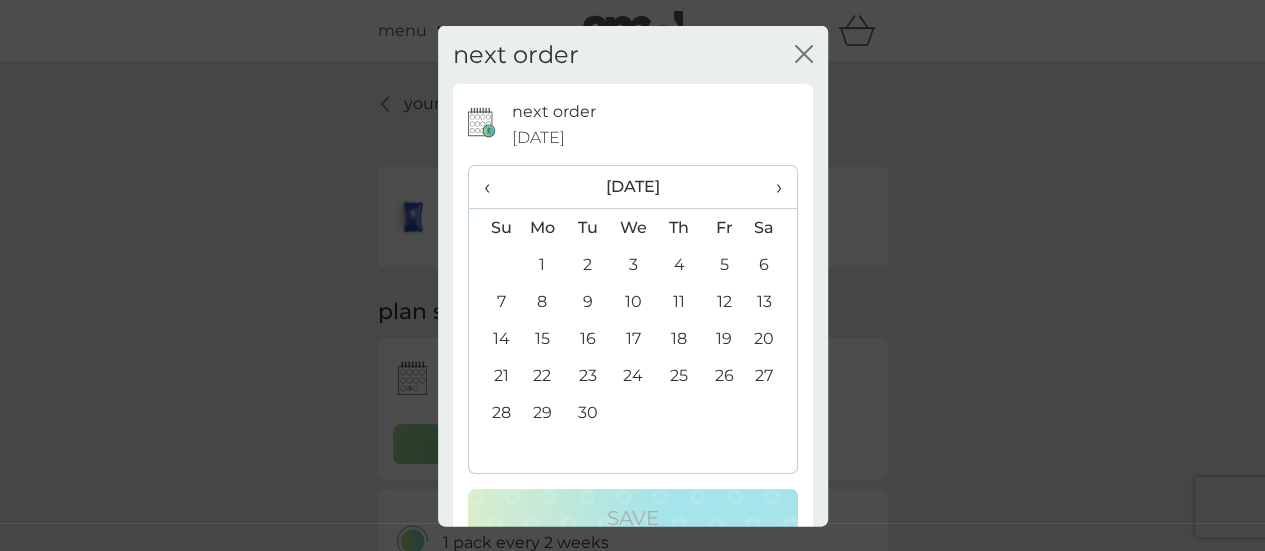 click on "›" at bounding box center [771, 187] 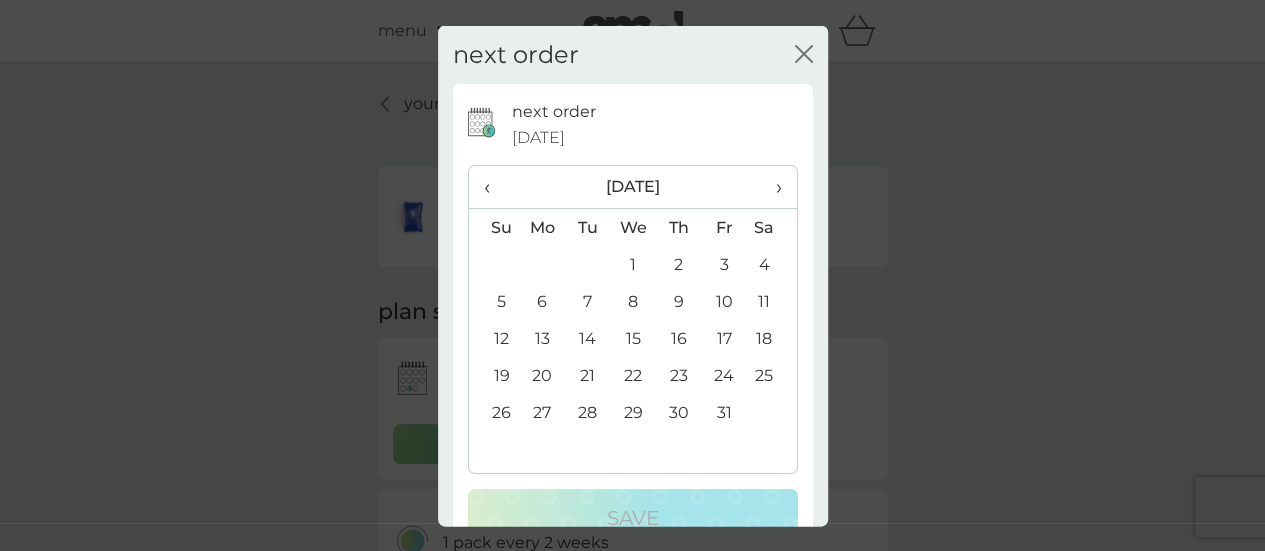 click on "›" at bounding box center (771, 187) 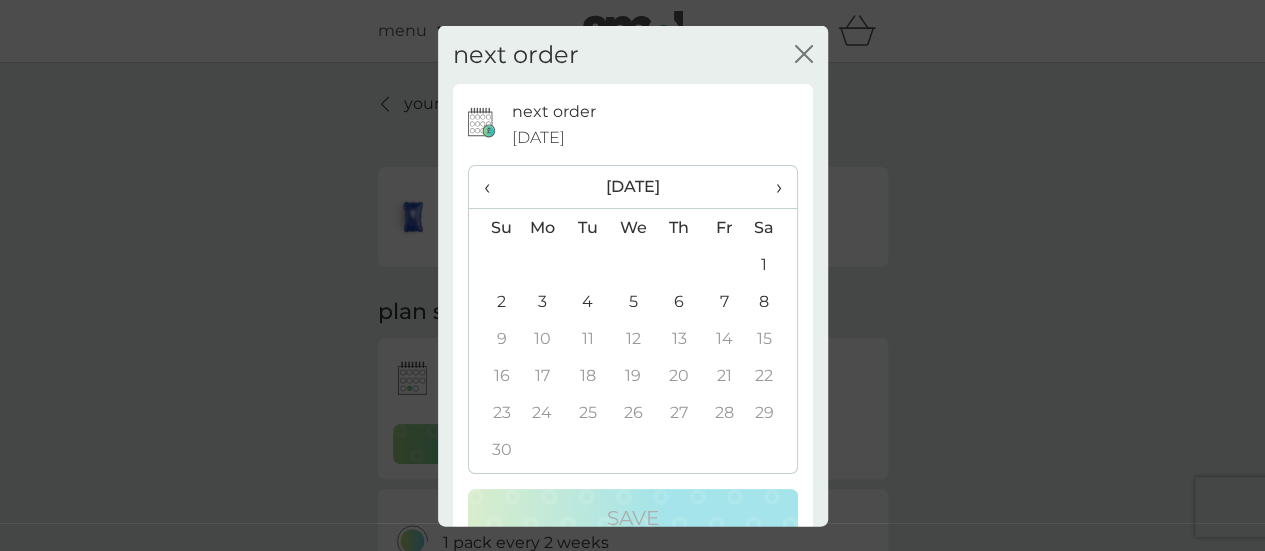 click on "›" at bounding box center [771, 187] 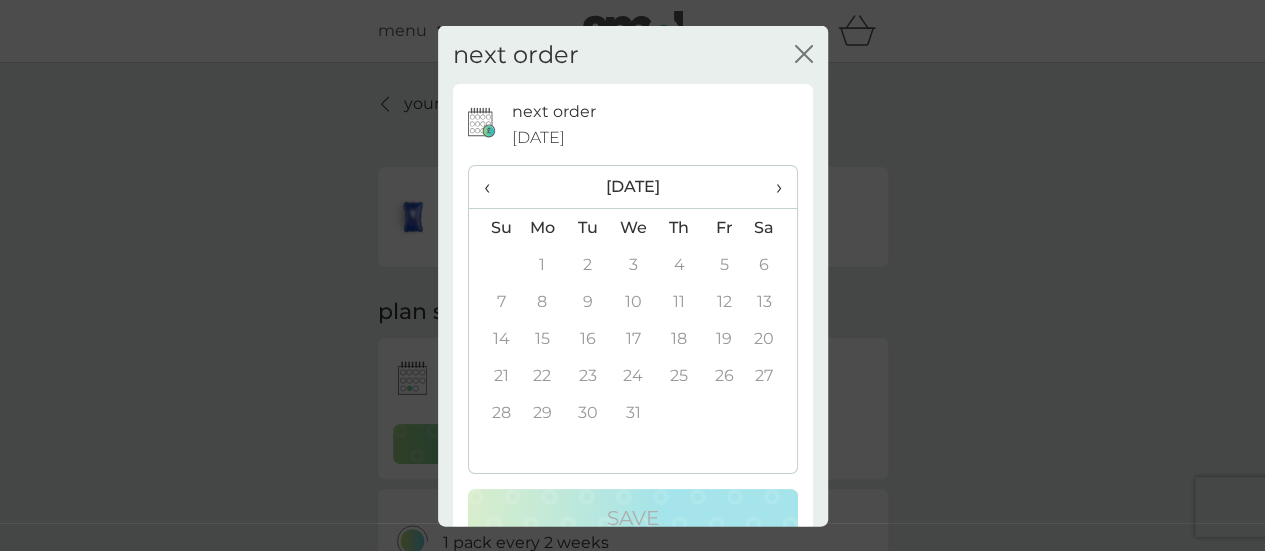 click on "‹" at bounding box center (494, 187) 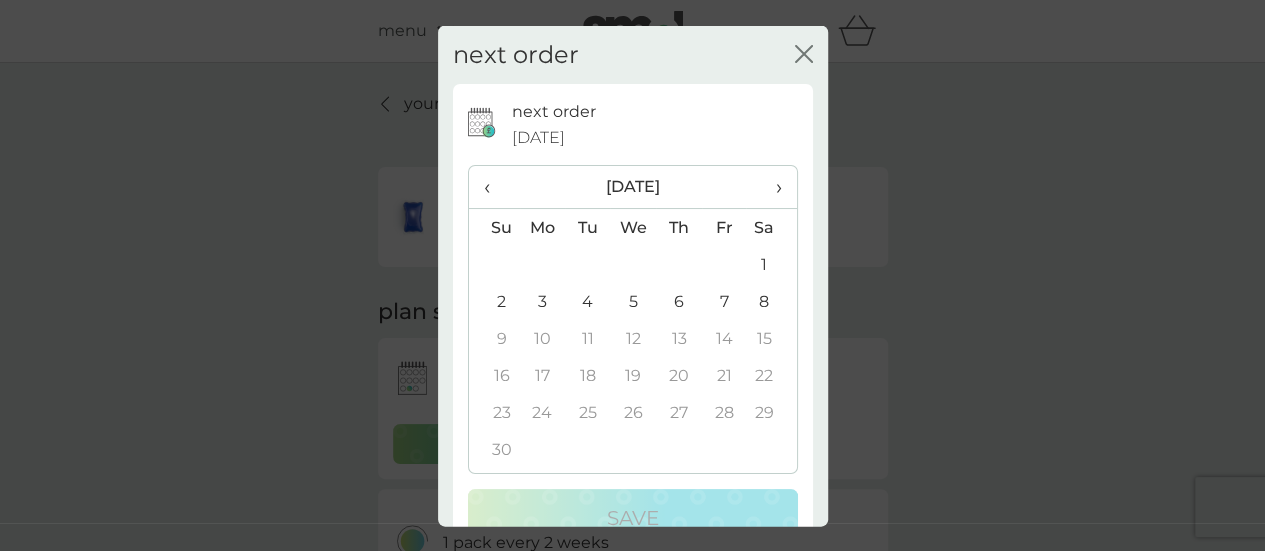click on "‹" at bounding box center (494, 187) 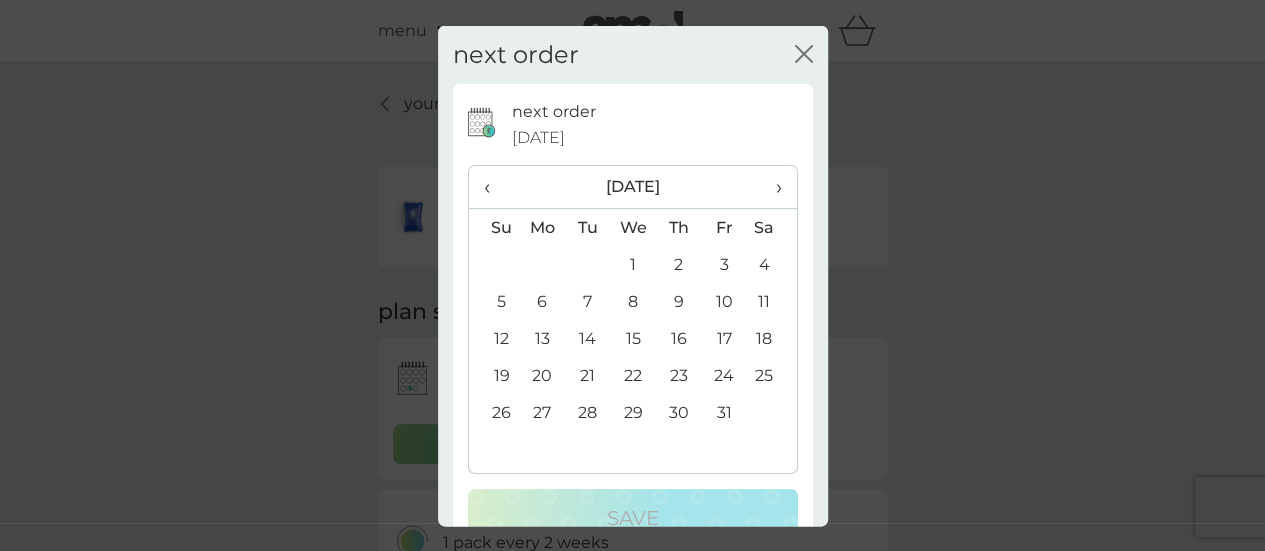 click on "›" at bounding box center (771, 187) 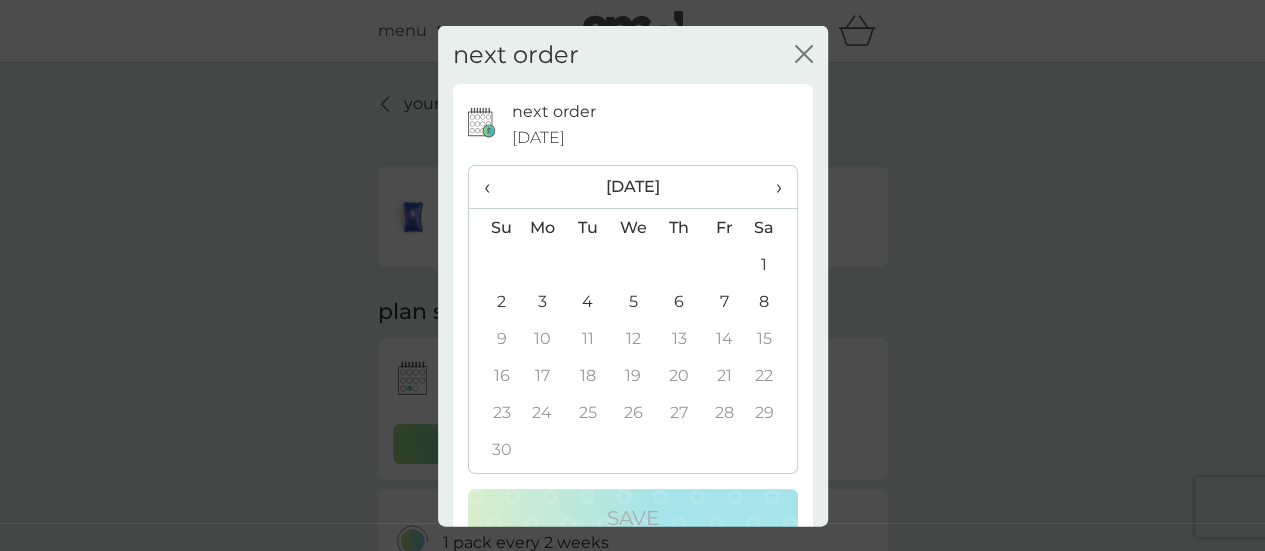 click on "1" at bounding box center [771, 264] 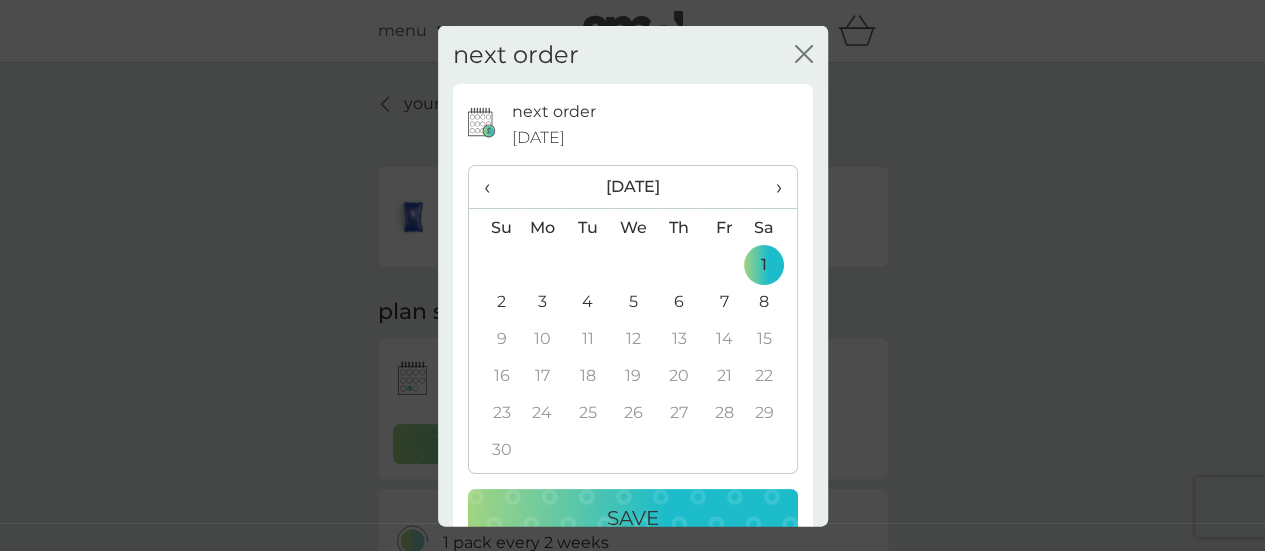 click on "Save" at bounding box center (633, 518) 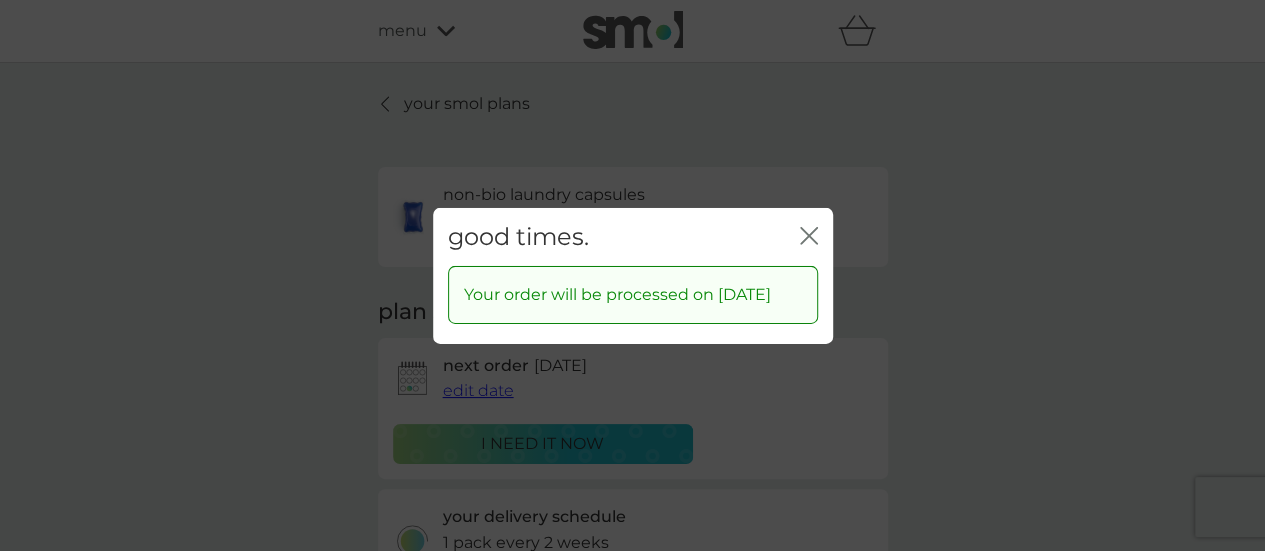 click on "close" at bounding box center [809, 236] 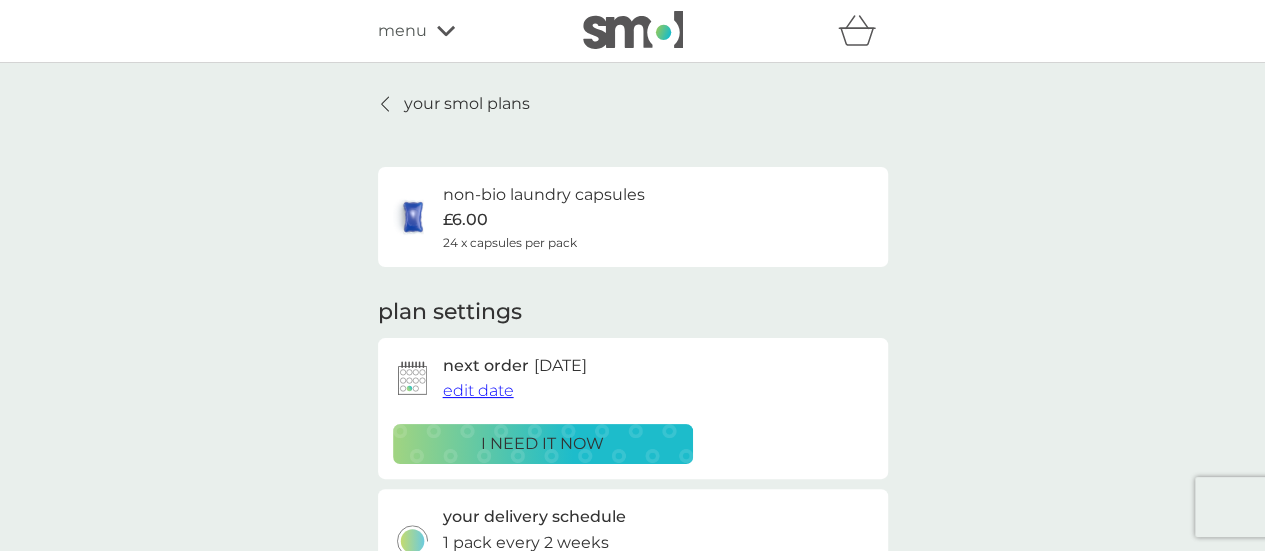 click on "your smol plans" at bounding box center [467, 104] 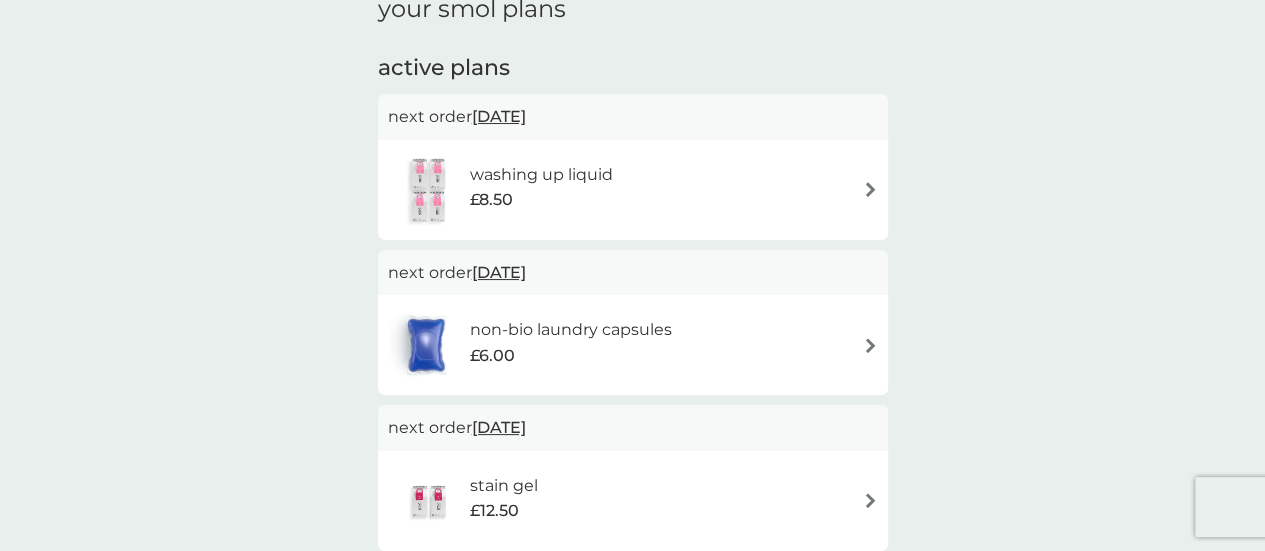 scroll, scrollTop: 328, scrollLeft: 0, axis: vertical 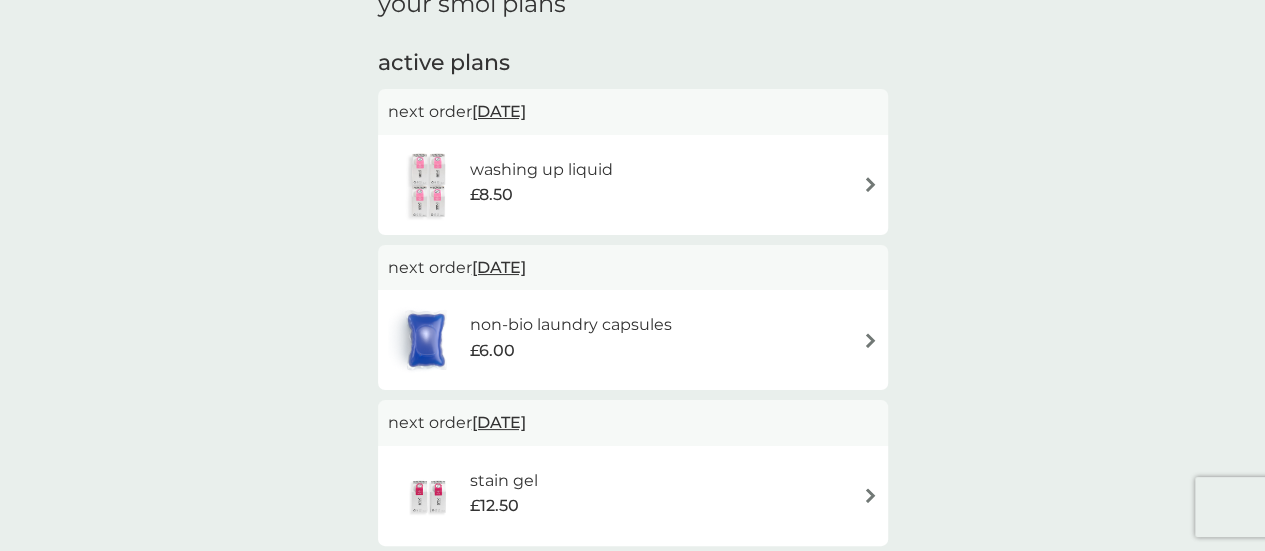 click on "washing up liquid £8.50" at bounding box center (633, 185) 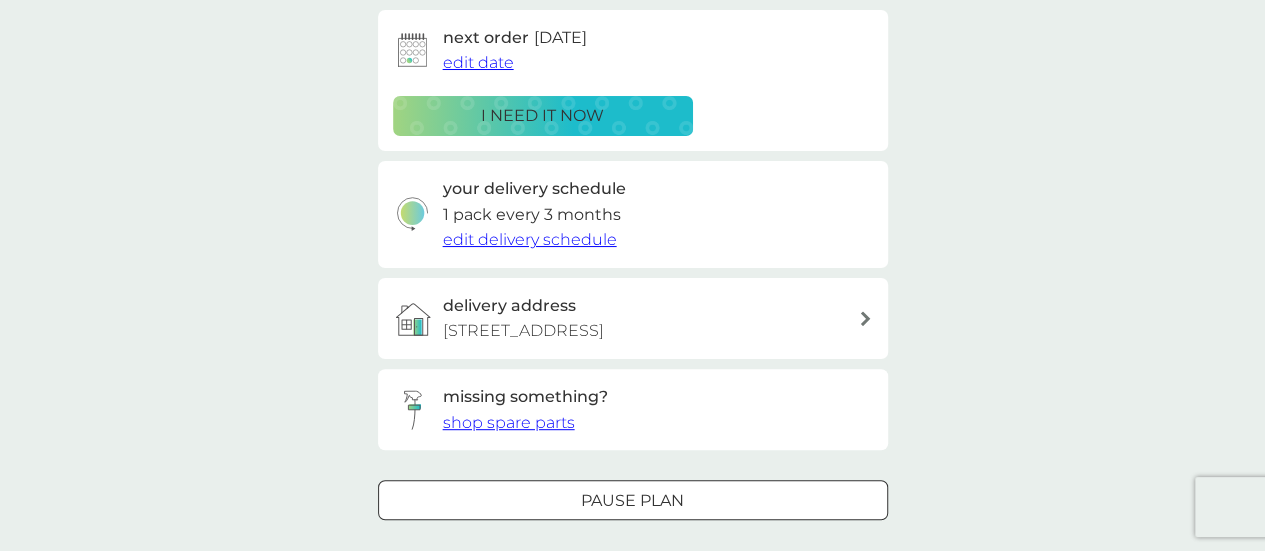 scroll, scrollTop: 0, scrollLeft: 0, axis: both 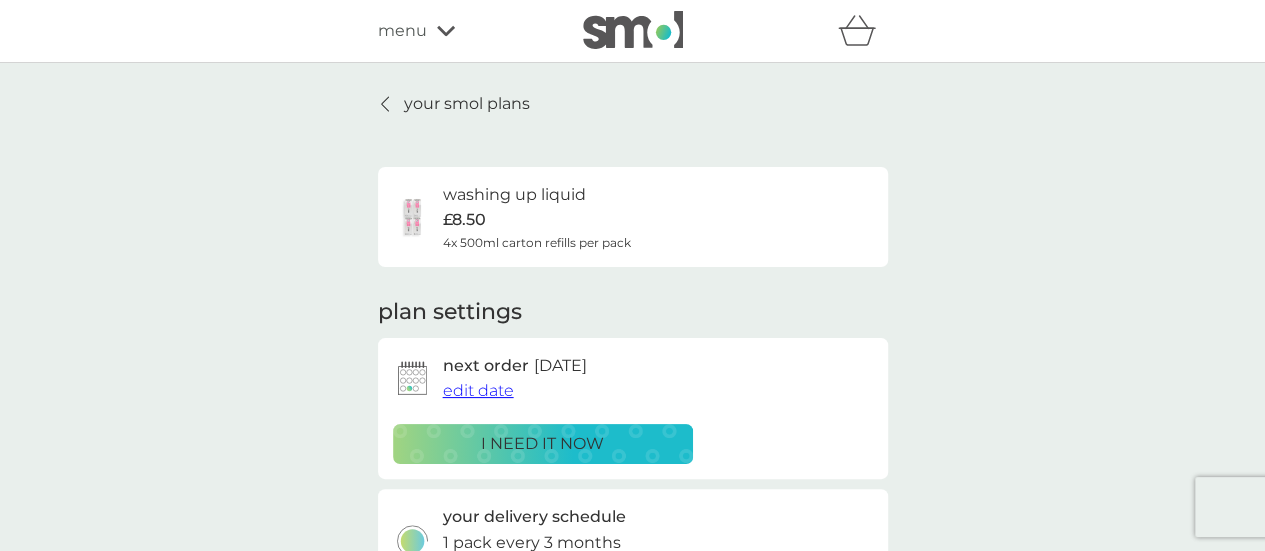 click on "edit date" at bounding box center [478, 390] 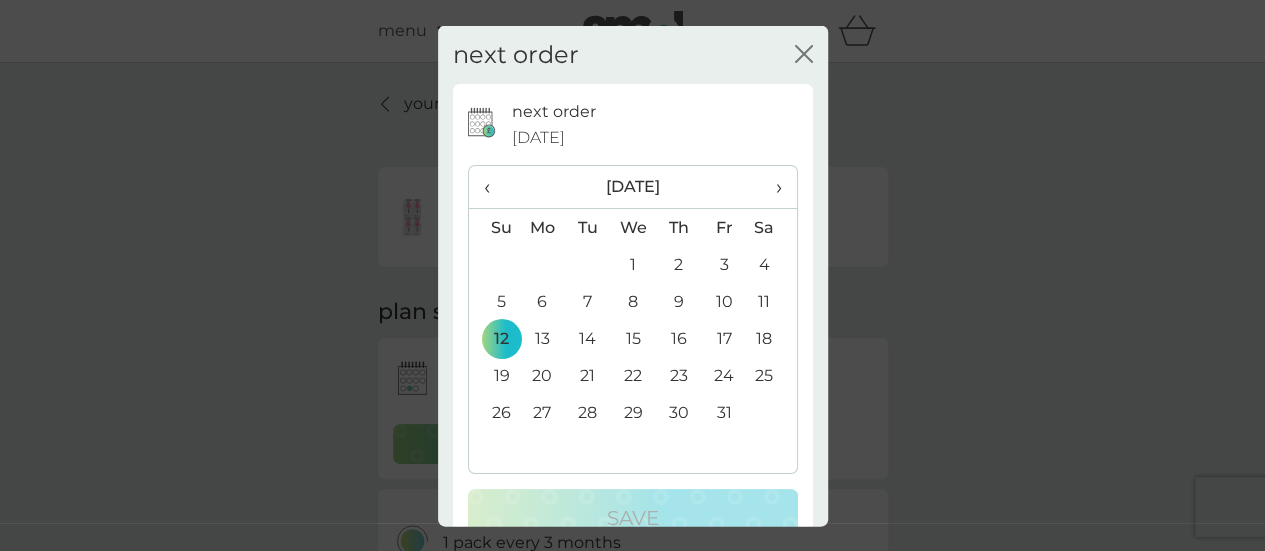 click on "›" at bounding box center [771, 187] 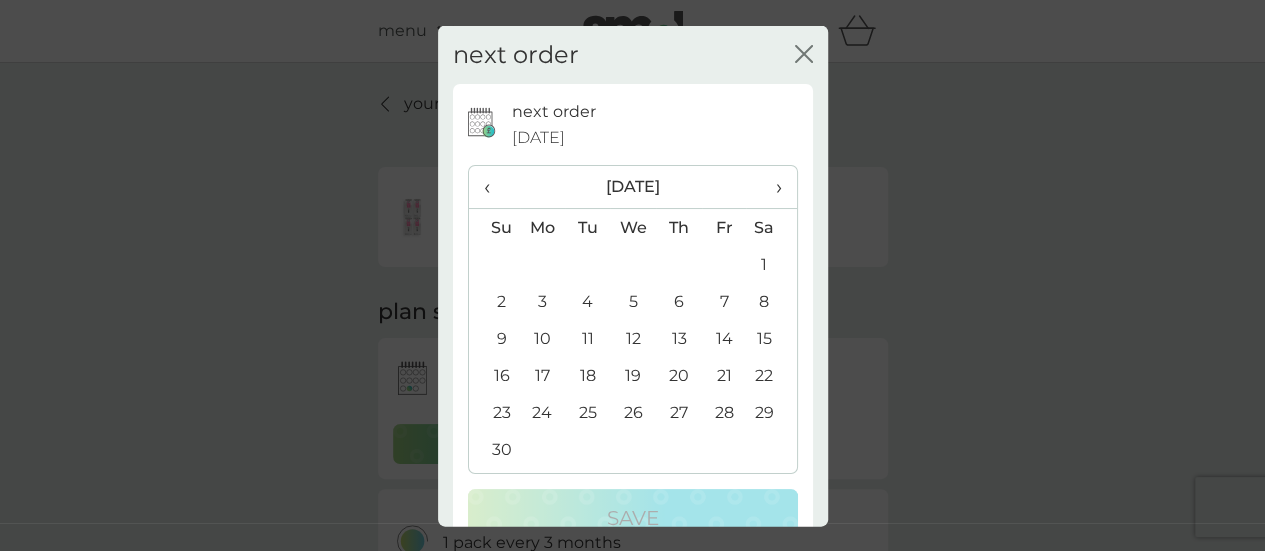 click on "1" at bounding box center [771, 264] 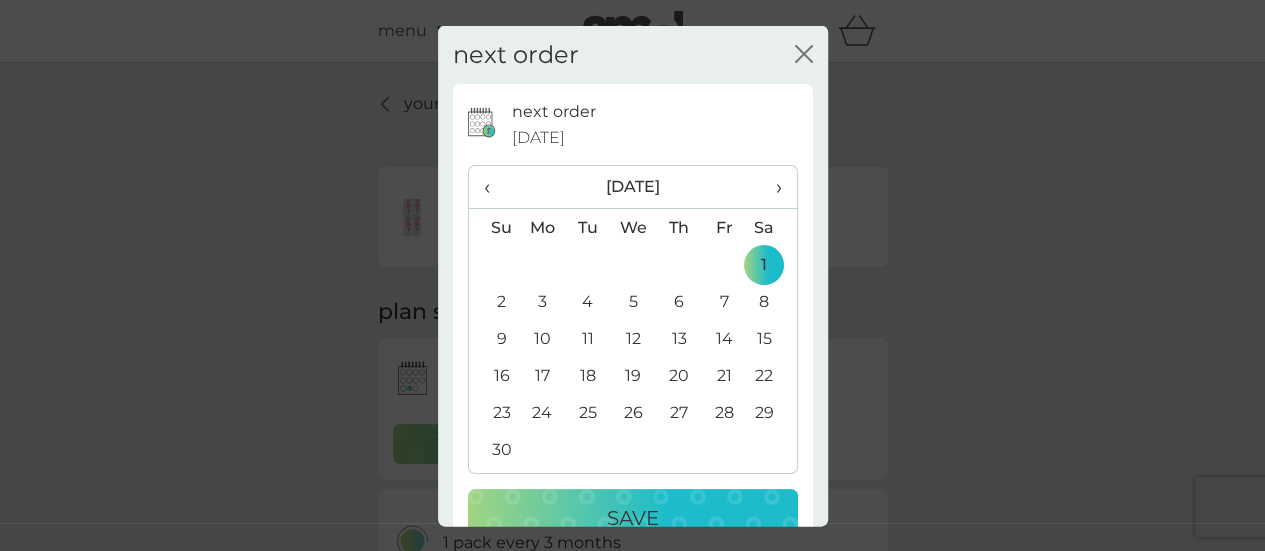 click on "Save" at bounding box center [633, 518] 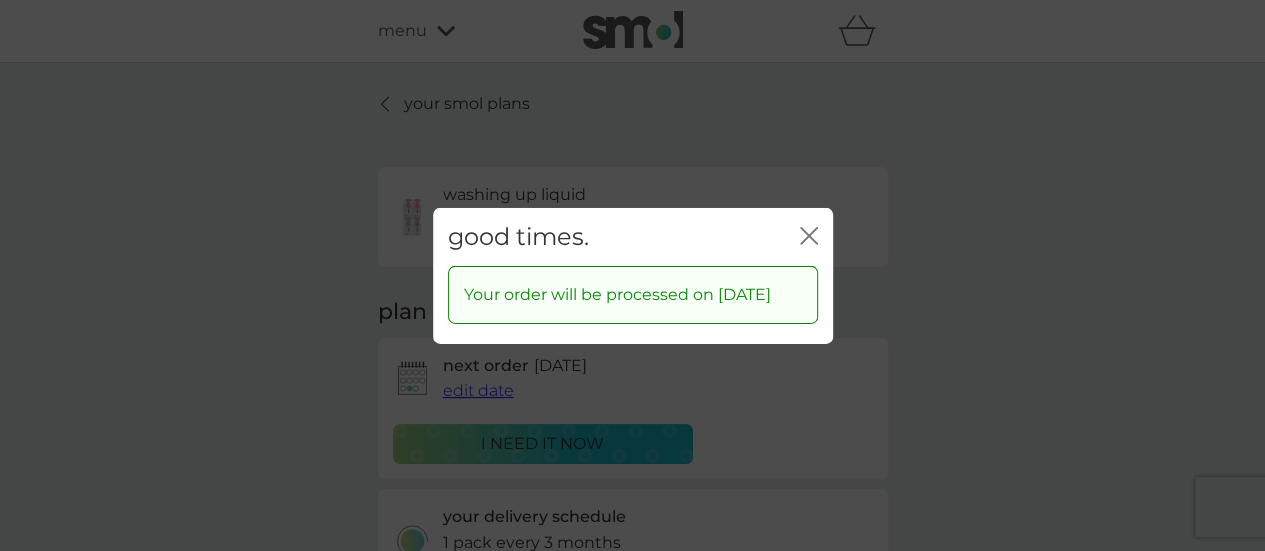 click on "close" 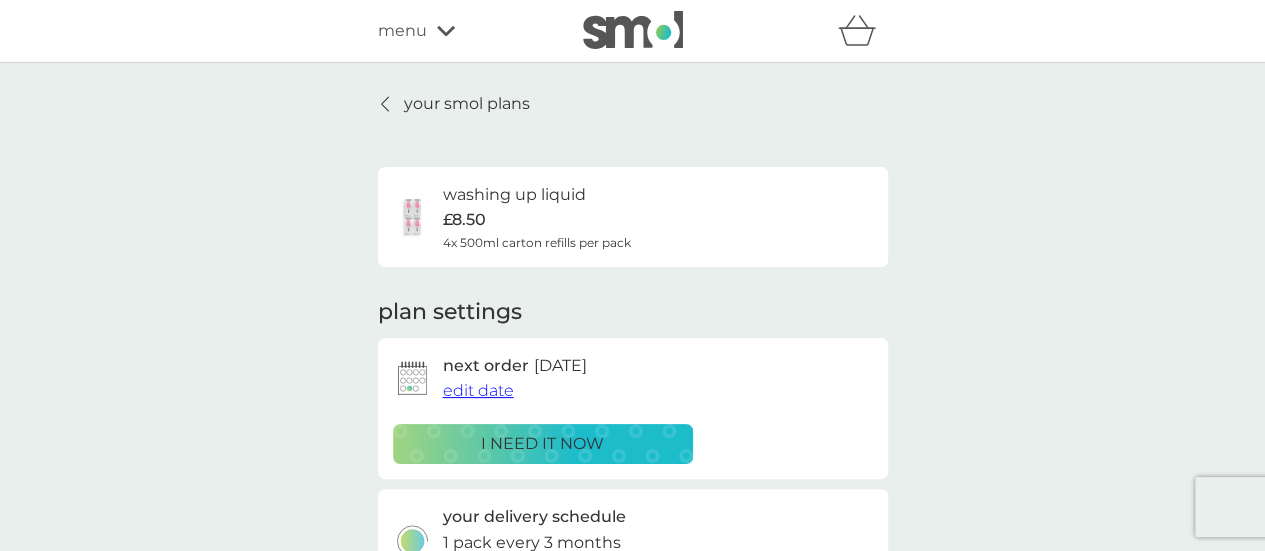 click at bounding box center (386, 104) 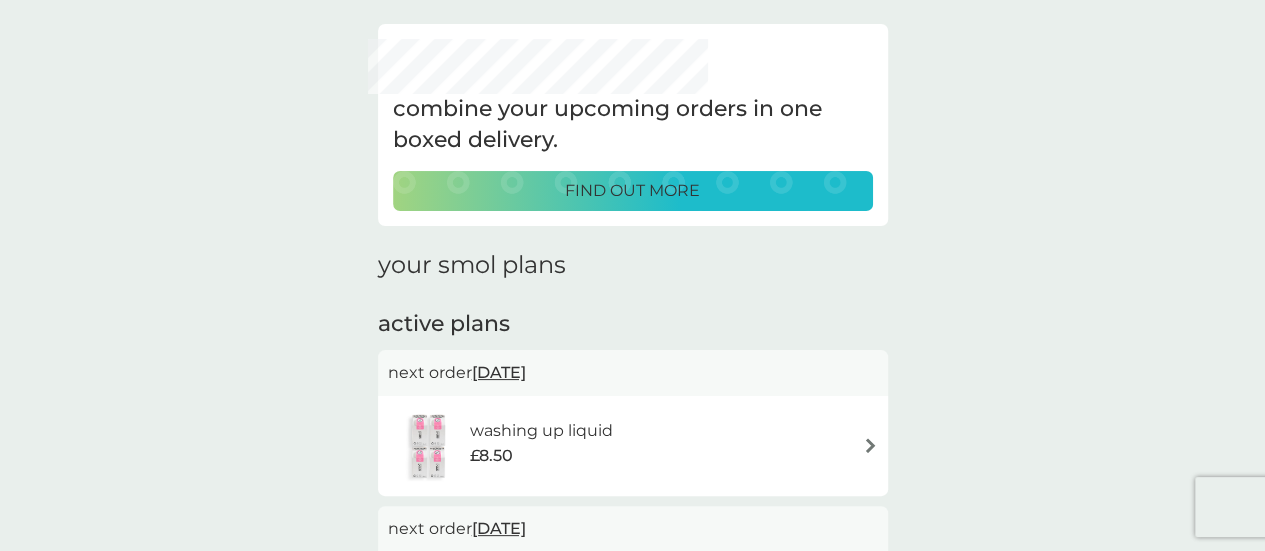 scroll, scrollTop: 28, scrollLeft: 0, axis: vertical 